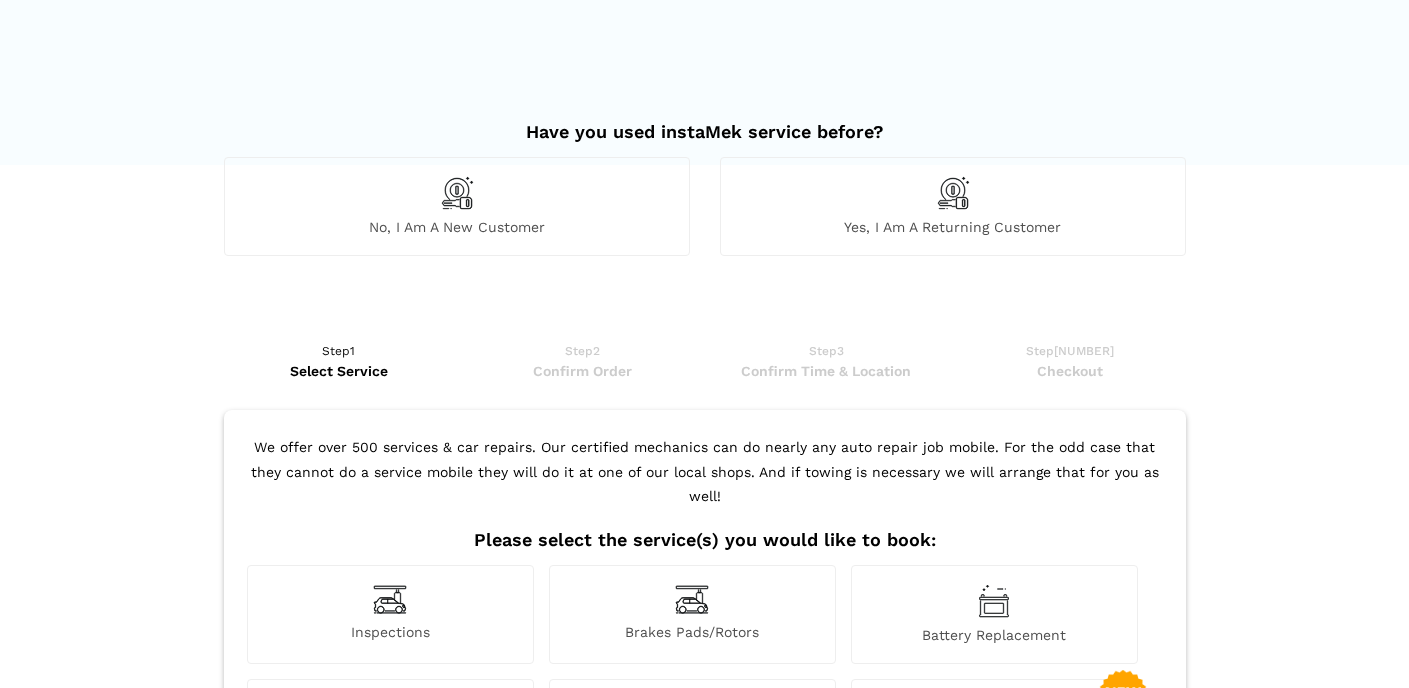 scroll, scrollTop: 0, scrollLeft: 0, axis: both 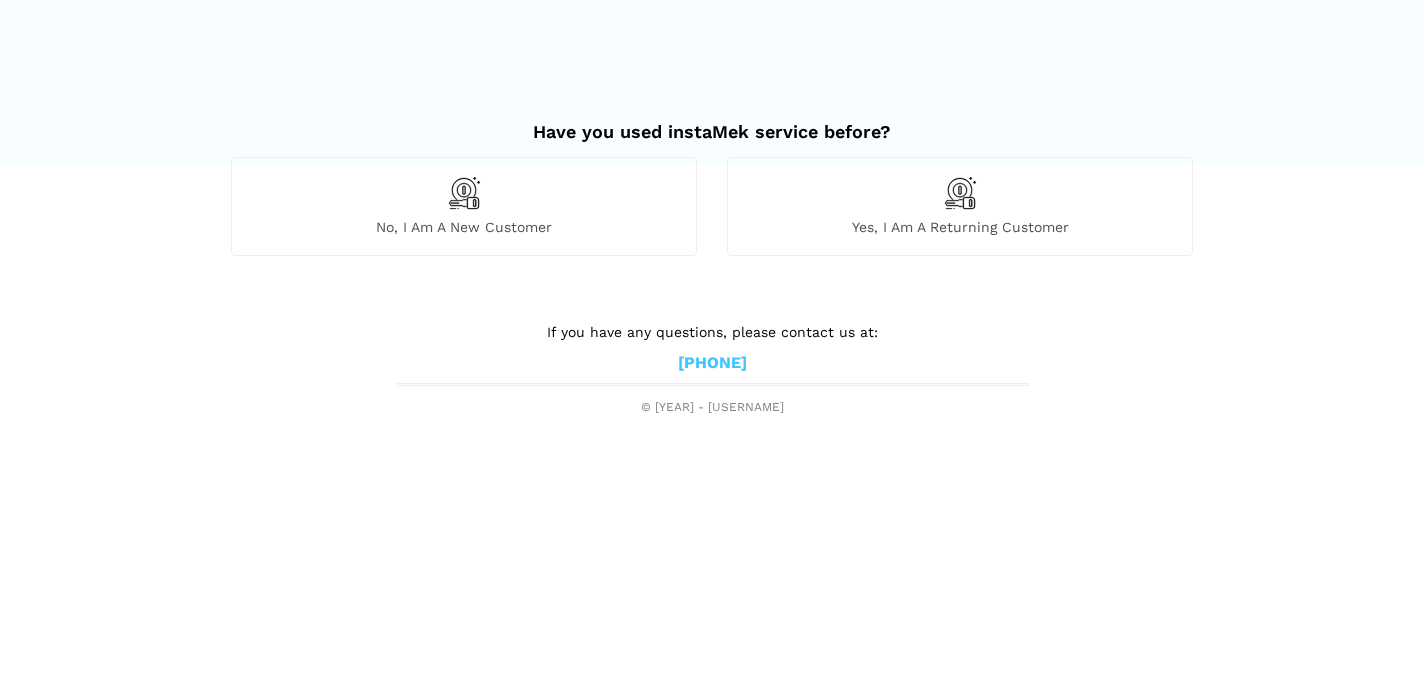 click at bounding box center (464, 193) 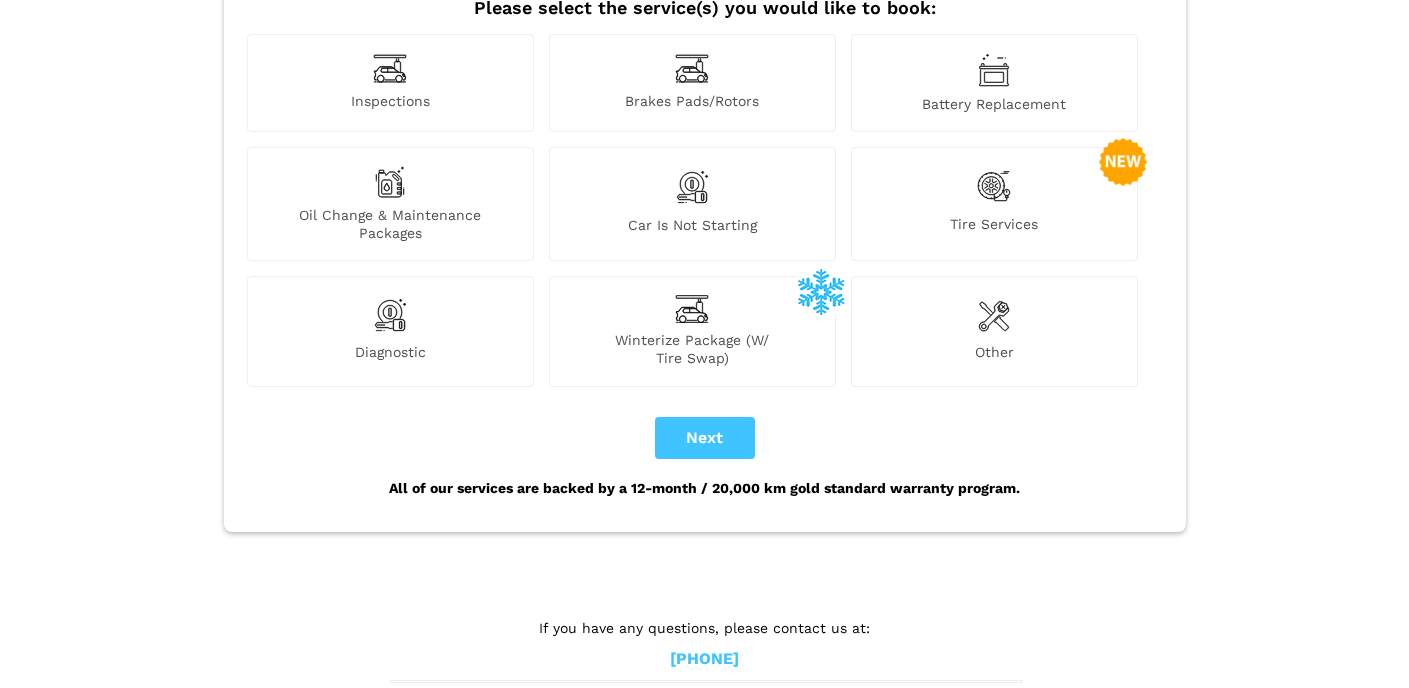 scroll, scrollTop: 0, scrollLeft: 0, axis: both 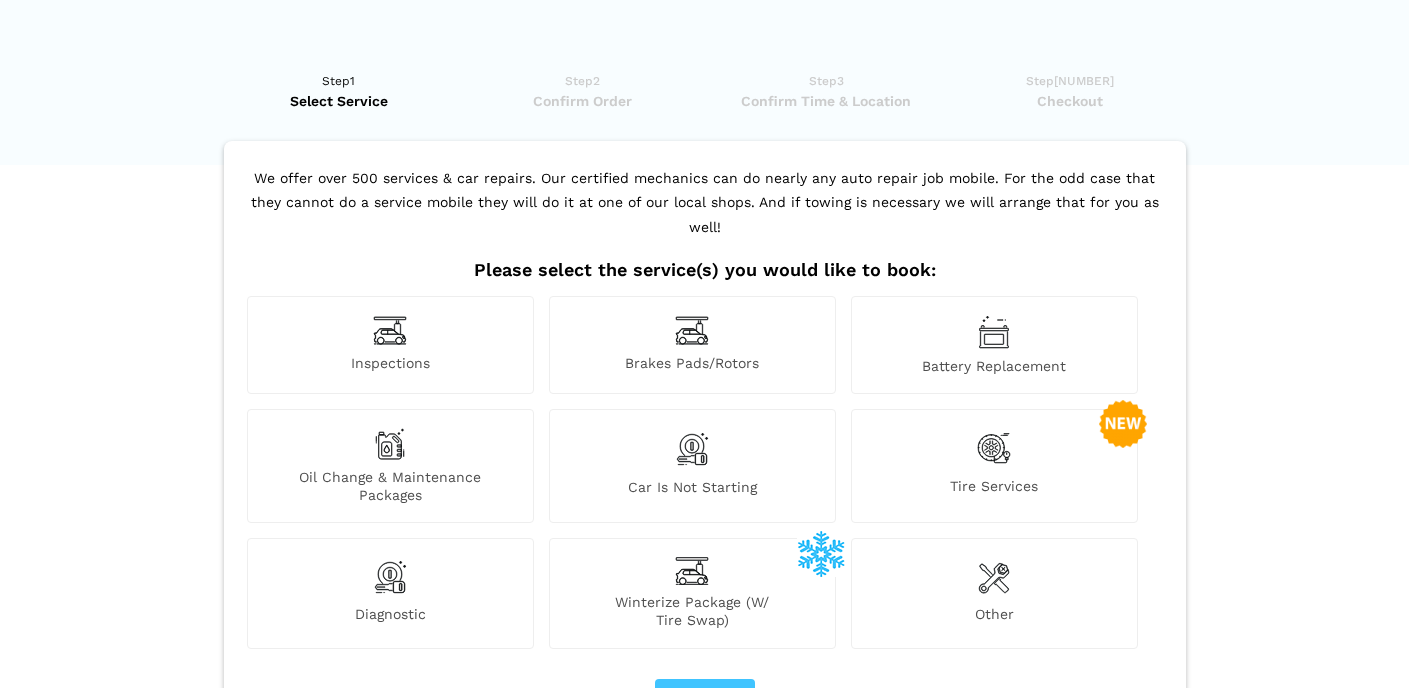 click at bounding box center (390, 330) 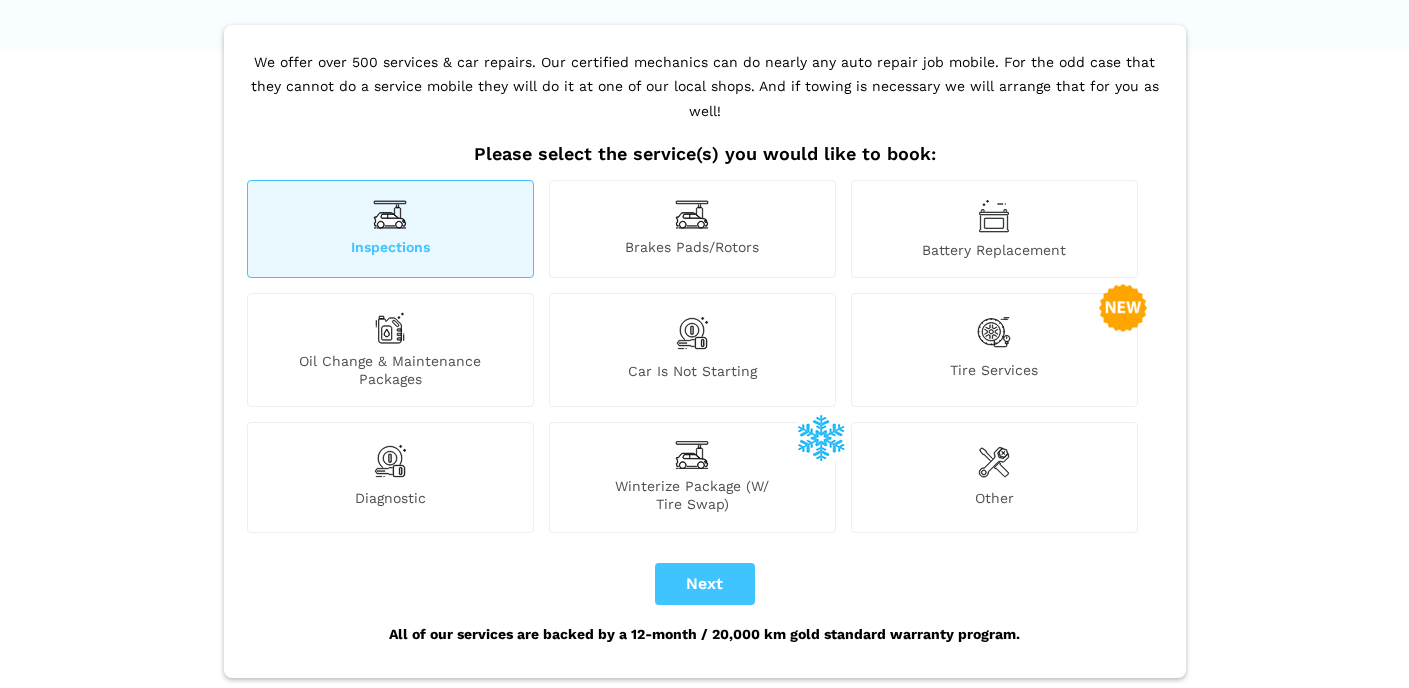 scroll, scrollTop: 197, scrollLeft: 0, axis: vertical 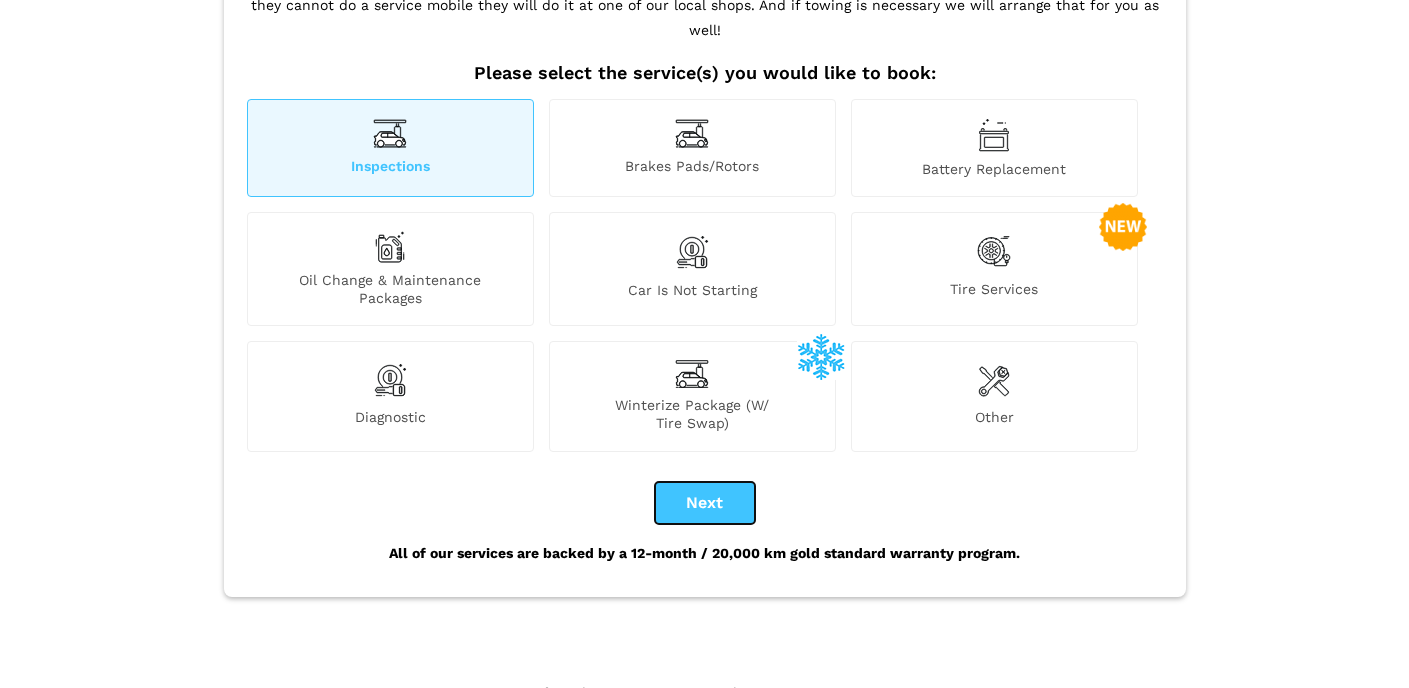 click on "Next" at bounding box center [705, 503] 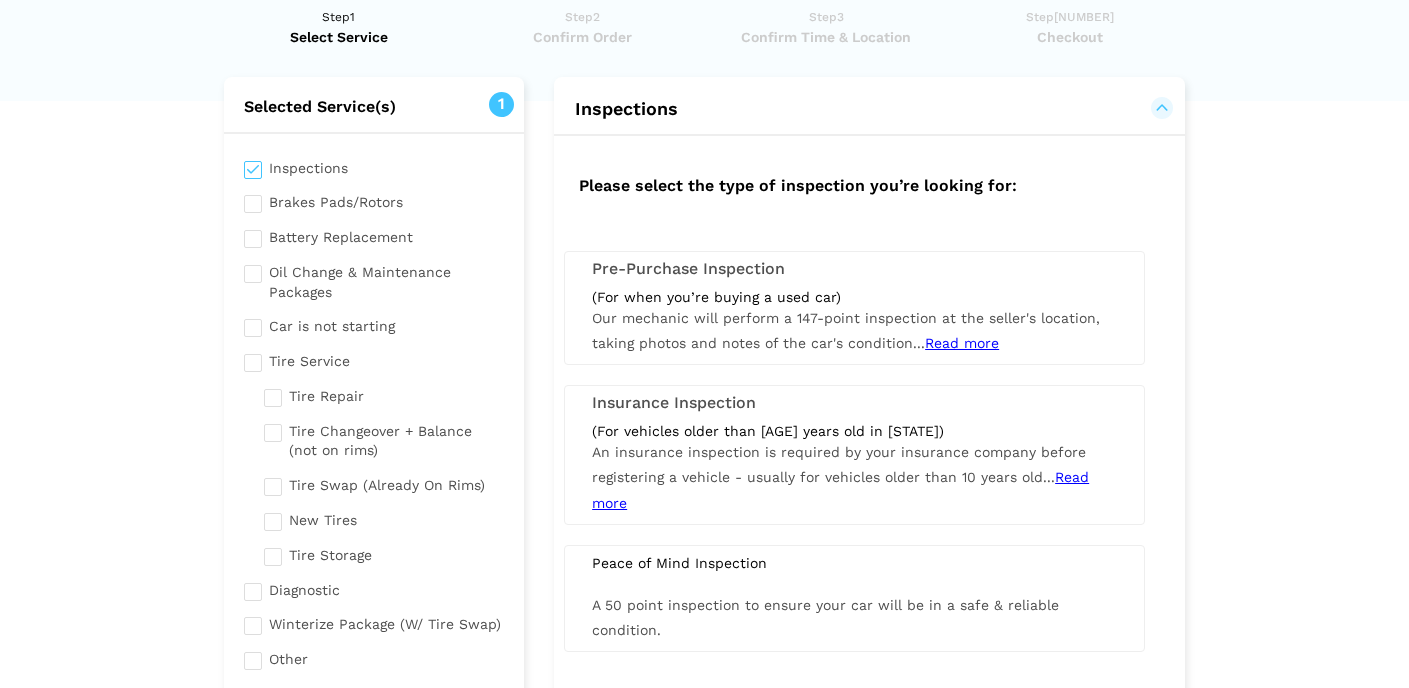 scroll, scrollTop: 0, scrollLeft: 0, axis: both 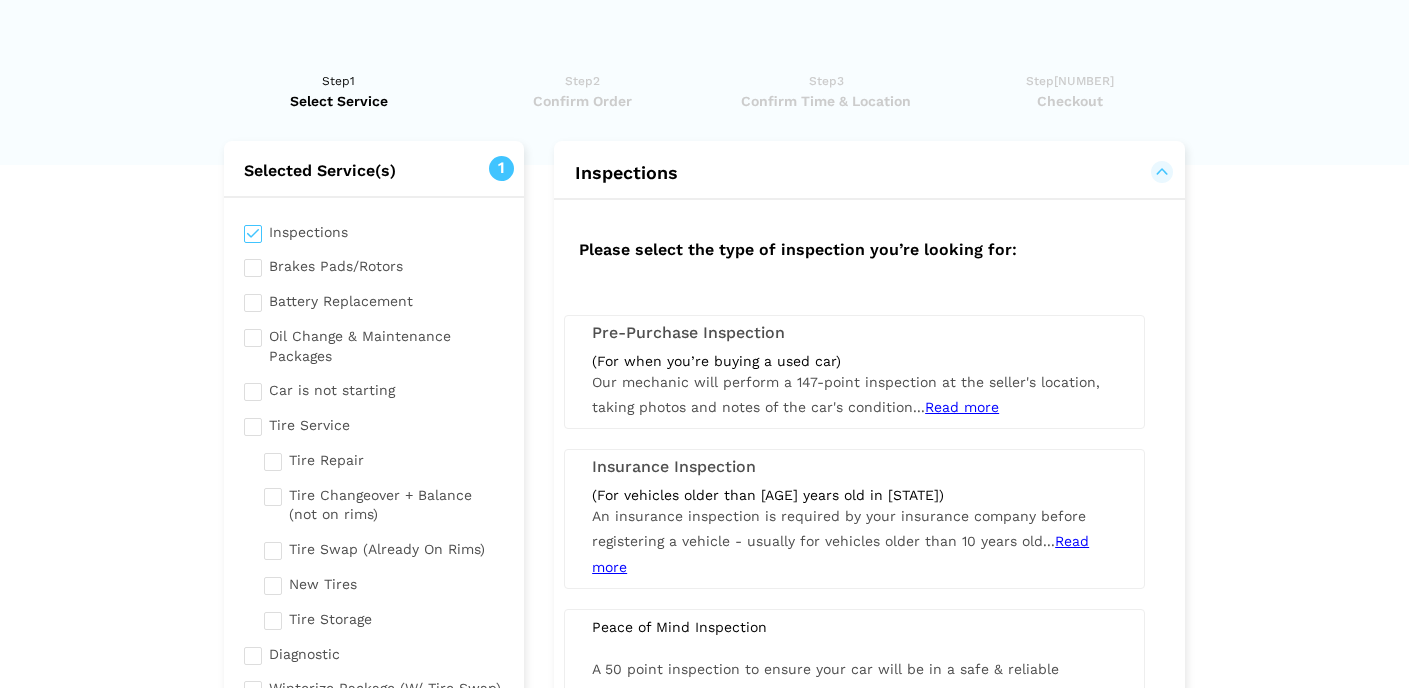 click on "(For when you’re buying a used car)" at bounding box center (854, 361) 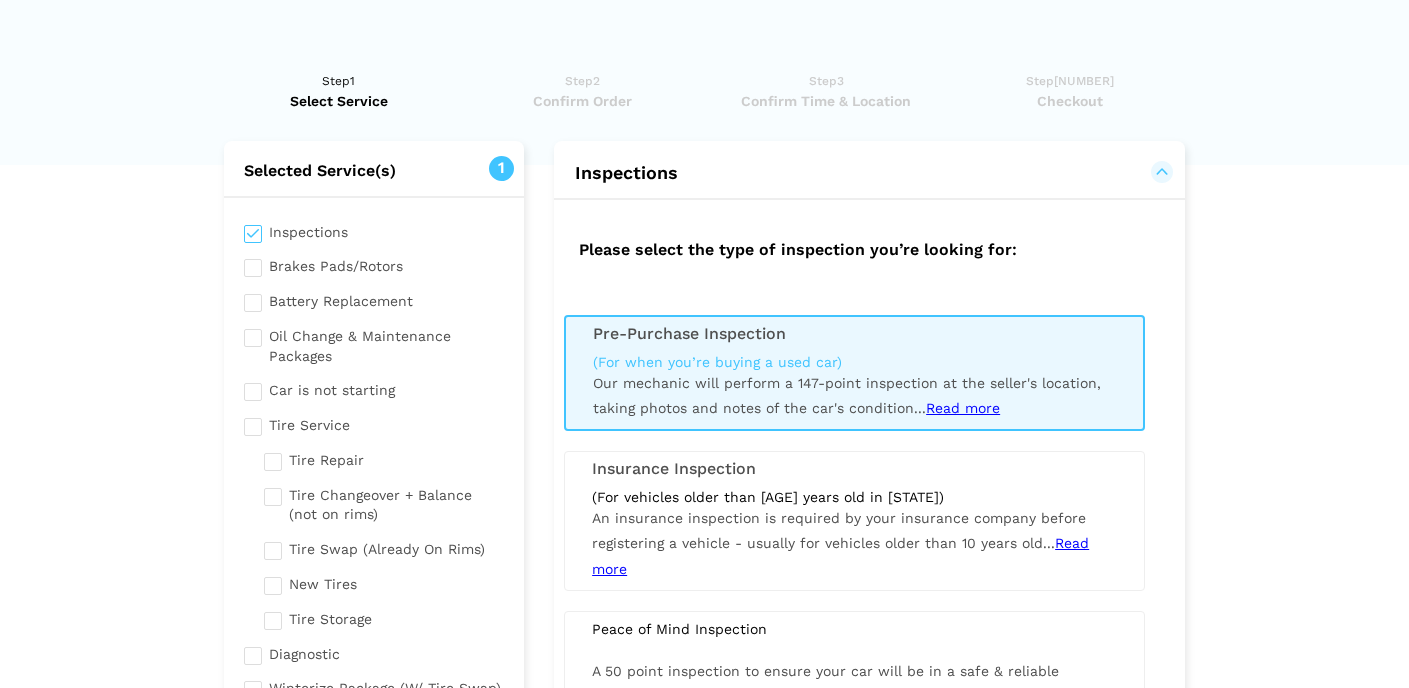 click on "Read more" at bounding box center [963, 408] 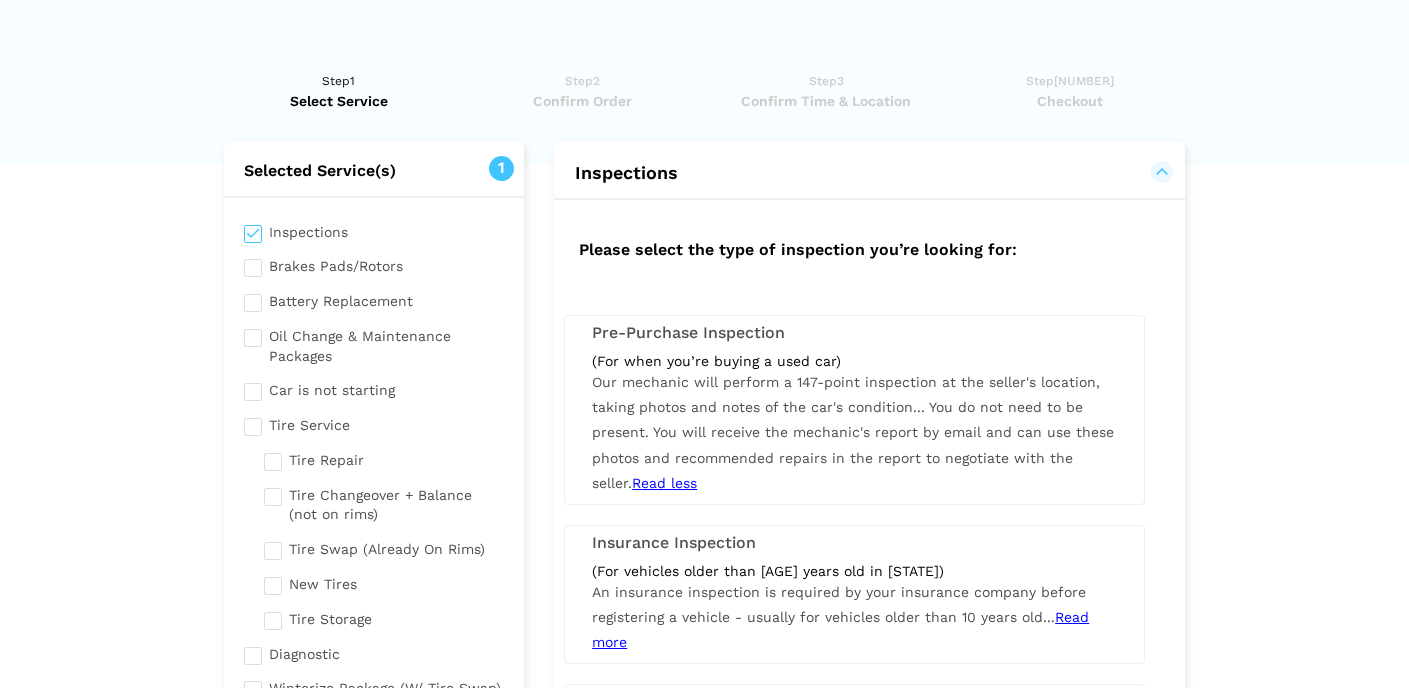 click on "(For when you’re buying a used car)
Our mechanic will perform a [NUMBER]-point inspection at the seller's location, taking photos and notes of the car's condition...  Read more   You do not need to be present. You will receive the mechanic's report by email and can use these photos and recommended repairs in the report to negotiate with the seller.  Read less" at bounding box center [854, 424] 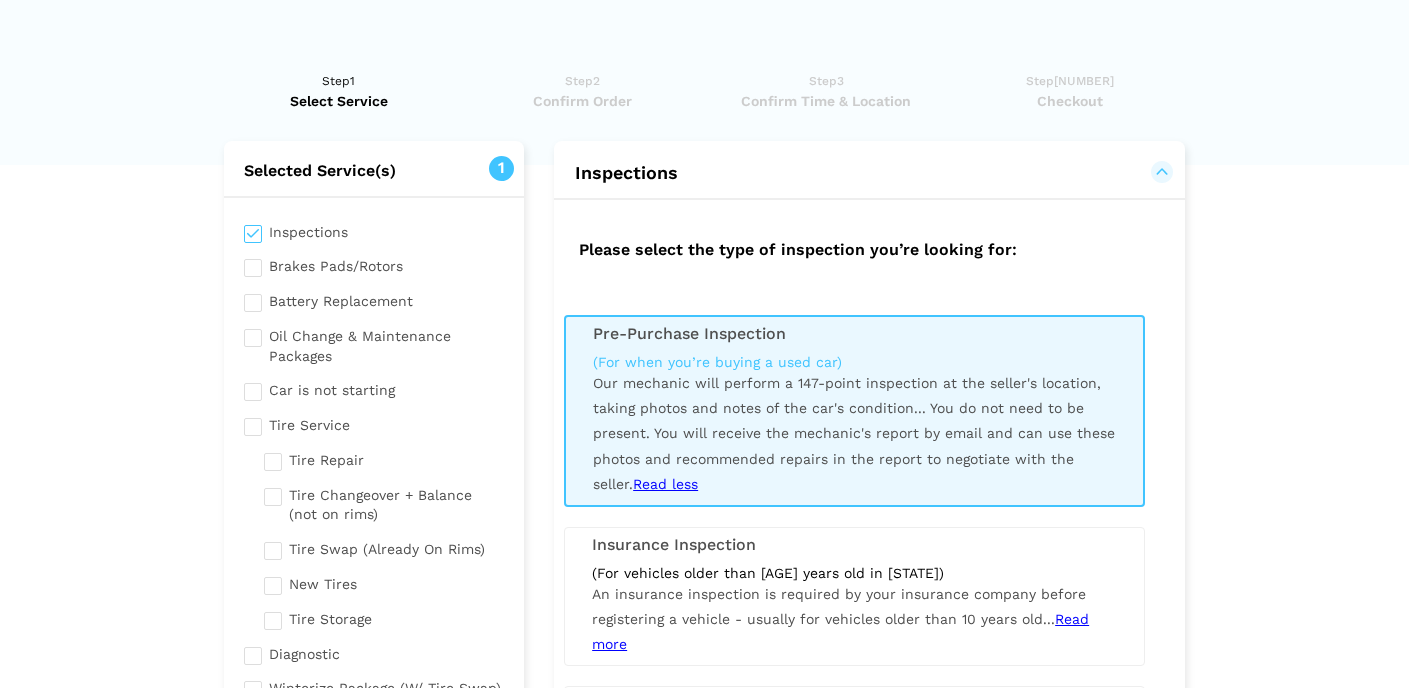 scroll, scrollTop: 421, scrollLeft: 0, axis: vertical 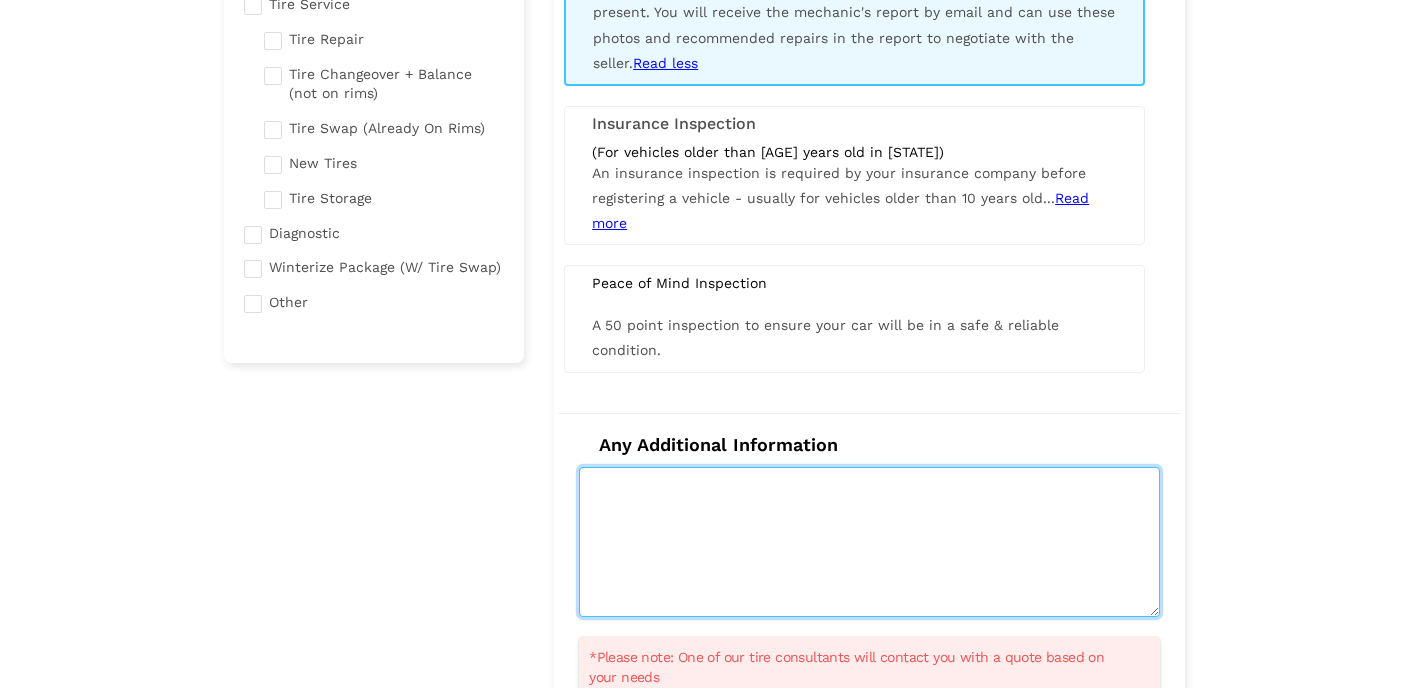 click at bounding box center (869, 542) 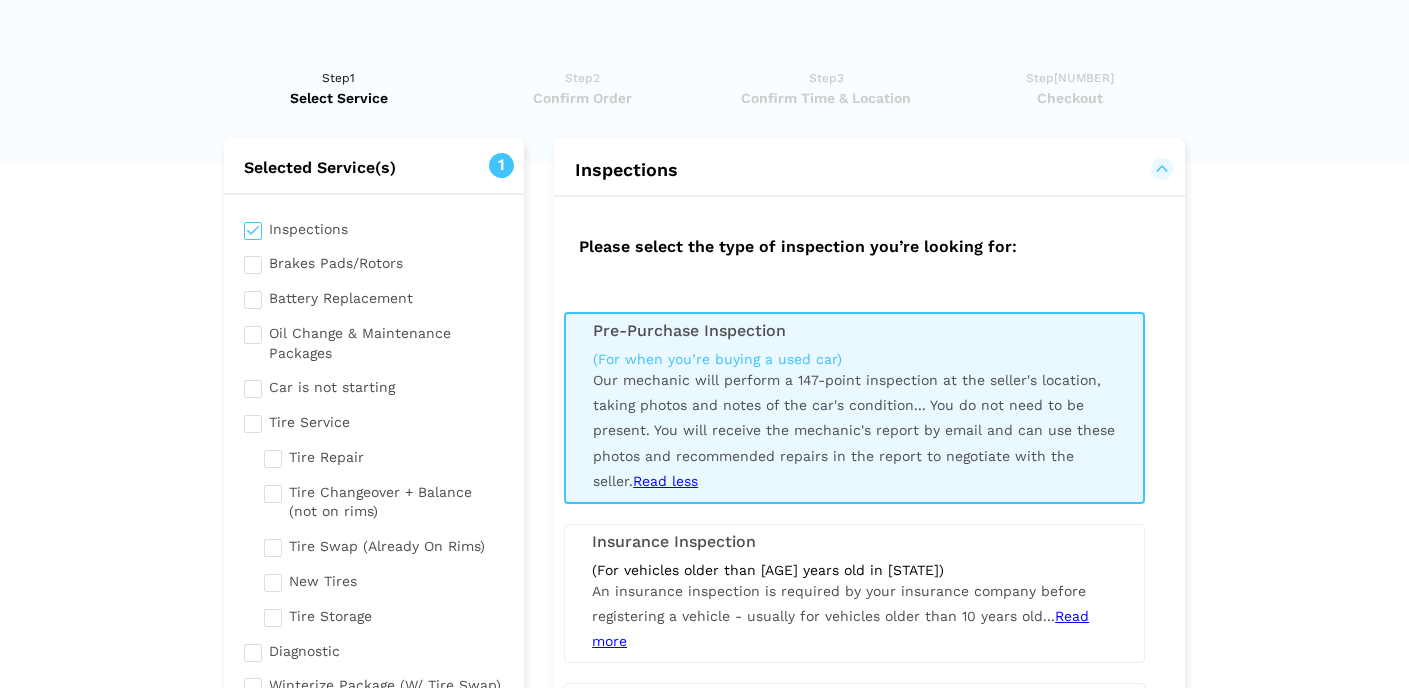 scroll, scrollTop: 0, scrollLeft: 0, axis: both 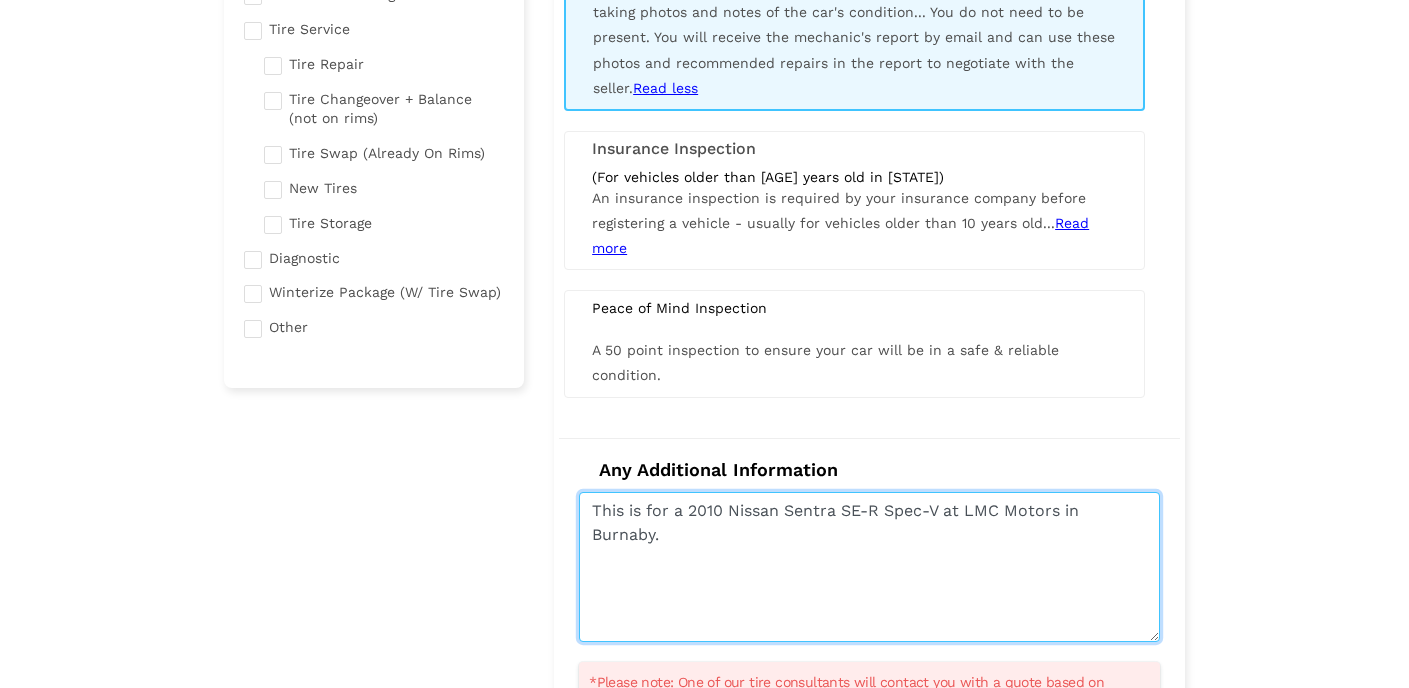 click on "This is for a 2010 Nissan Sentra SE-R Spec-V at LMC Motors in Burnaby." at bounding box center (869, 567) 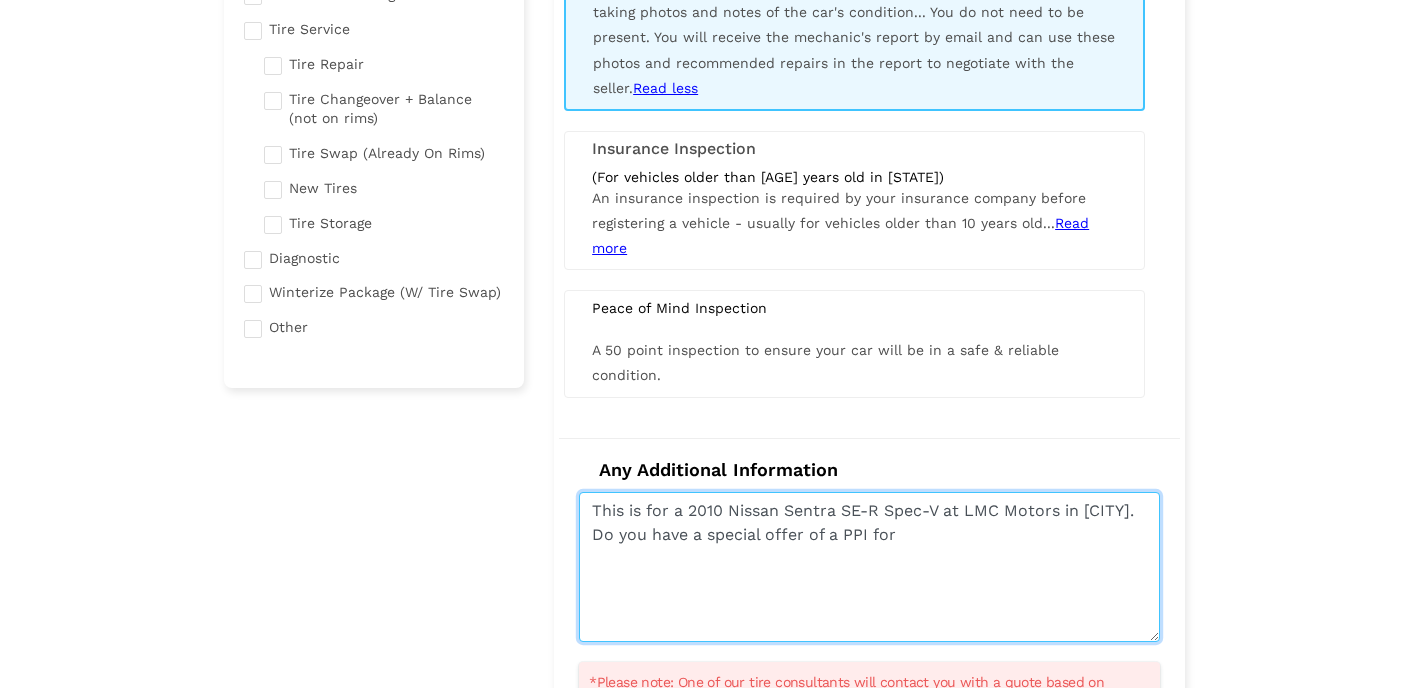 paste on "FREE
PRE-PURCHASE INSPECTION WORTH $[PRICE]" 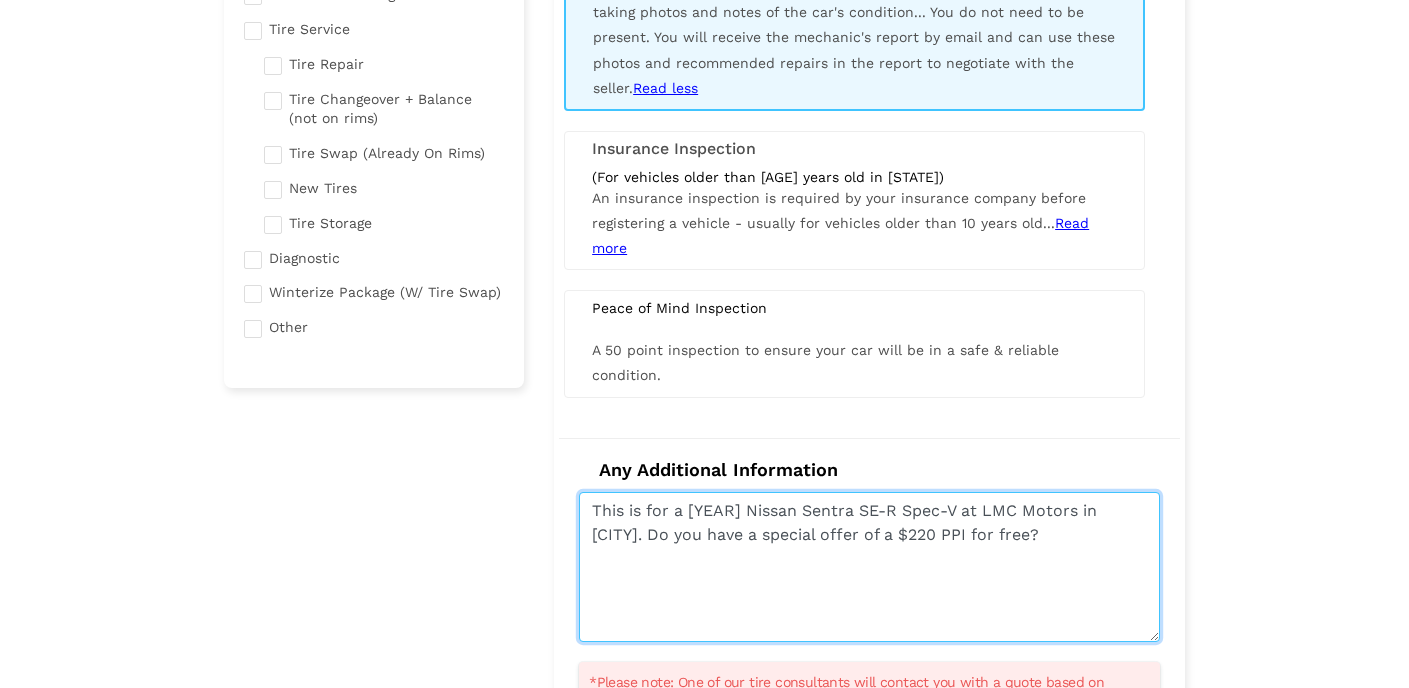 type on "This is for a [YEAR] Nissan Sentra SE-R Spec-V at LMC Motors in [CITY]. Do you have a special offer of a $220 PPI for free?" 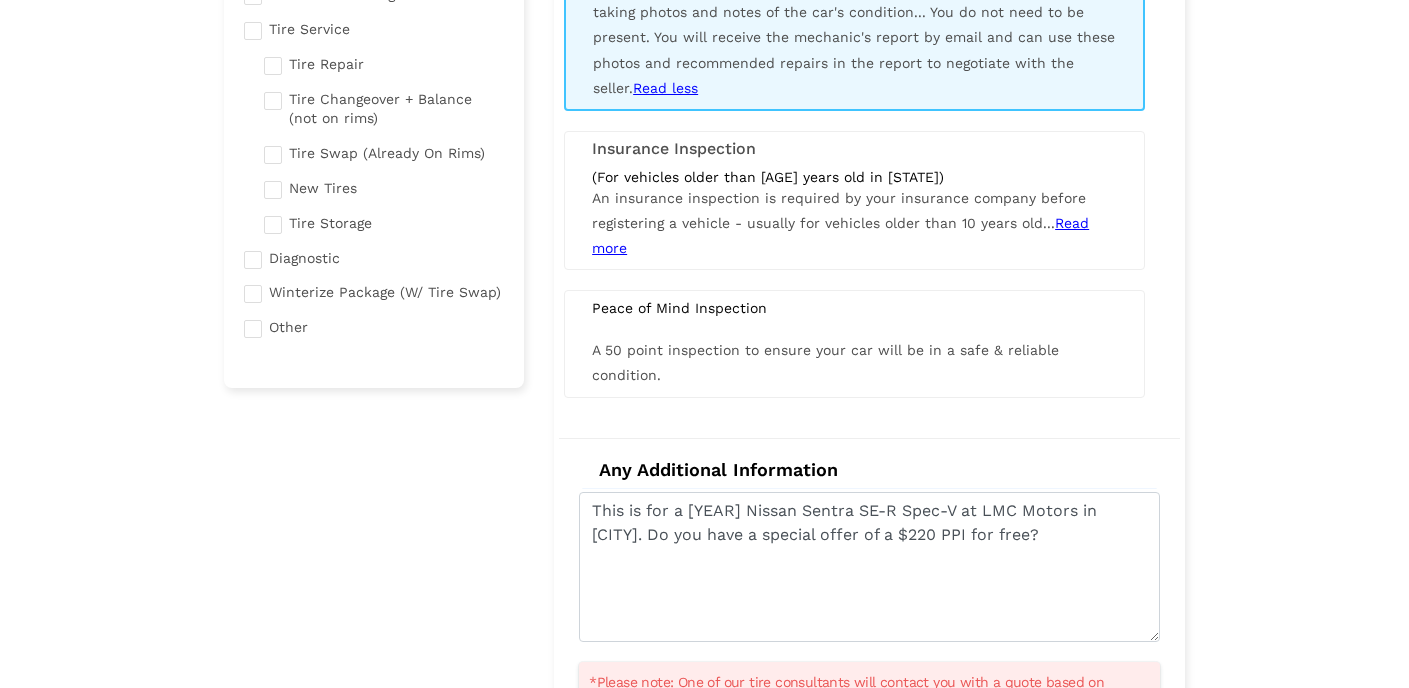click on "Selected Service(s)   1
Inspections
Brakes Pads/Rotors
Battery Replacement Car is not starting" at bounding box center [374, 280] 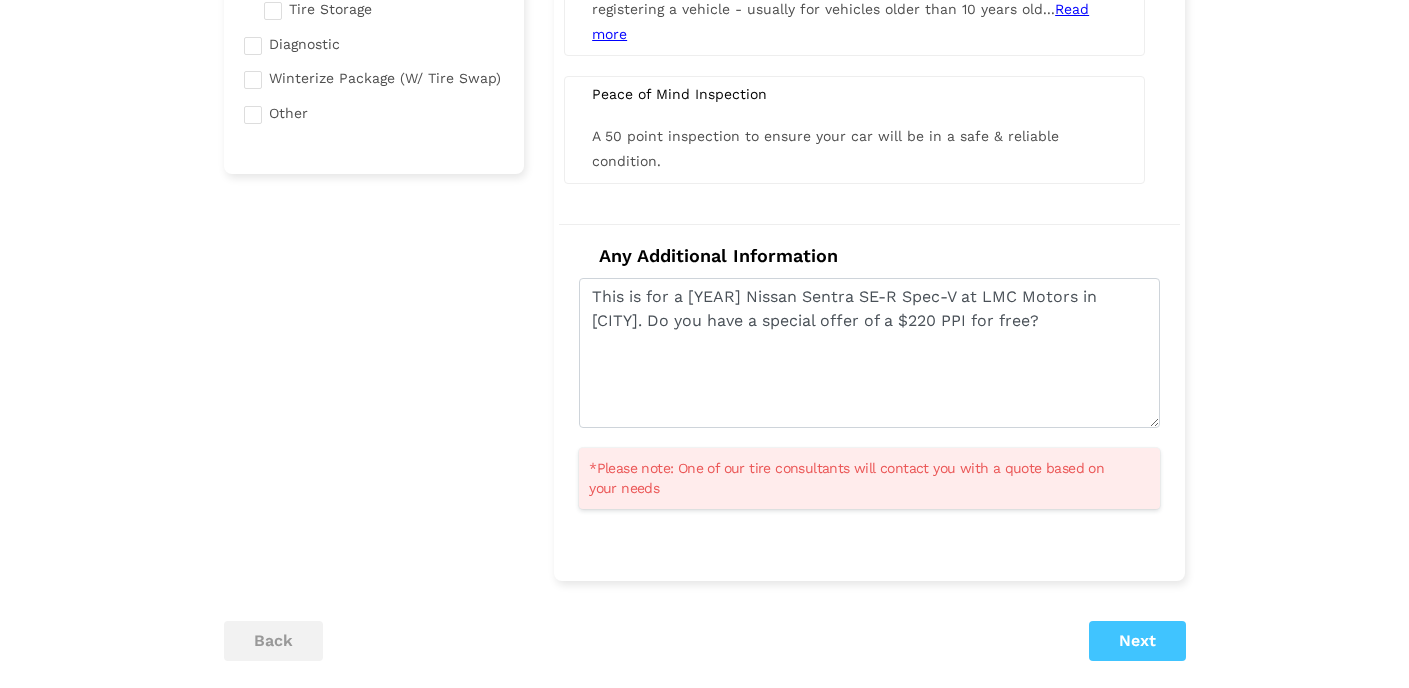scroll, scrollTop: 813, scrollLeft: 0, axis: vertical 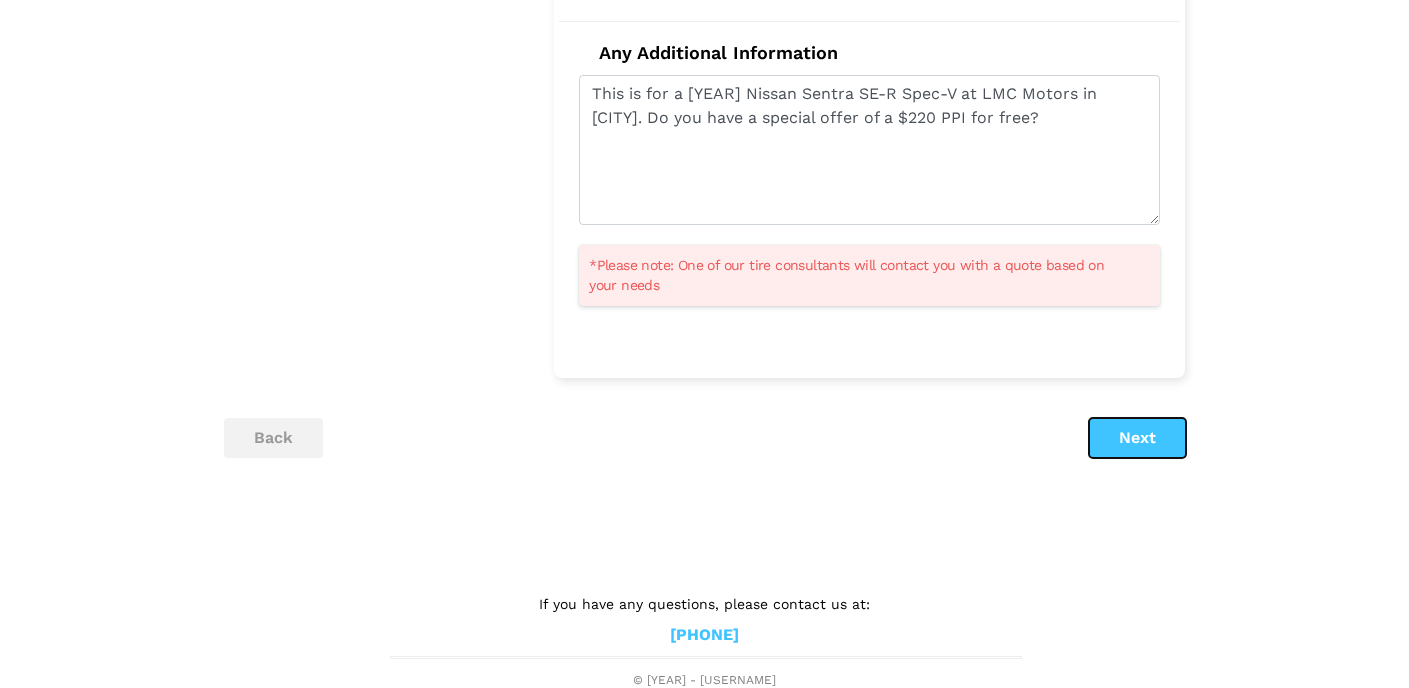 click on "Next" at bounding box center [1137, 438] 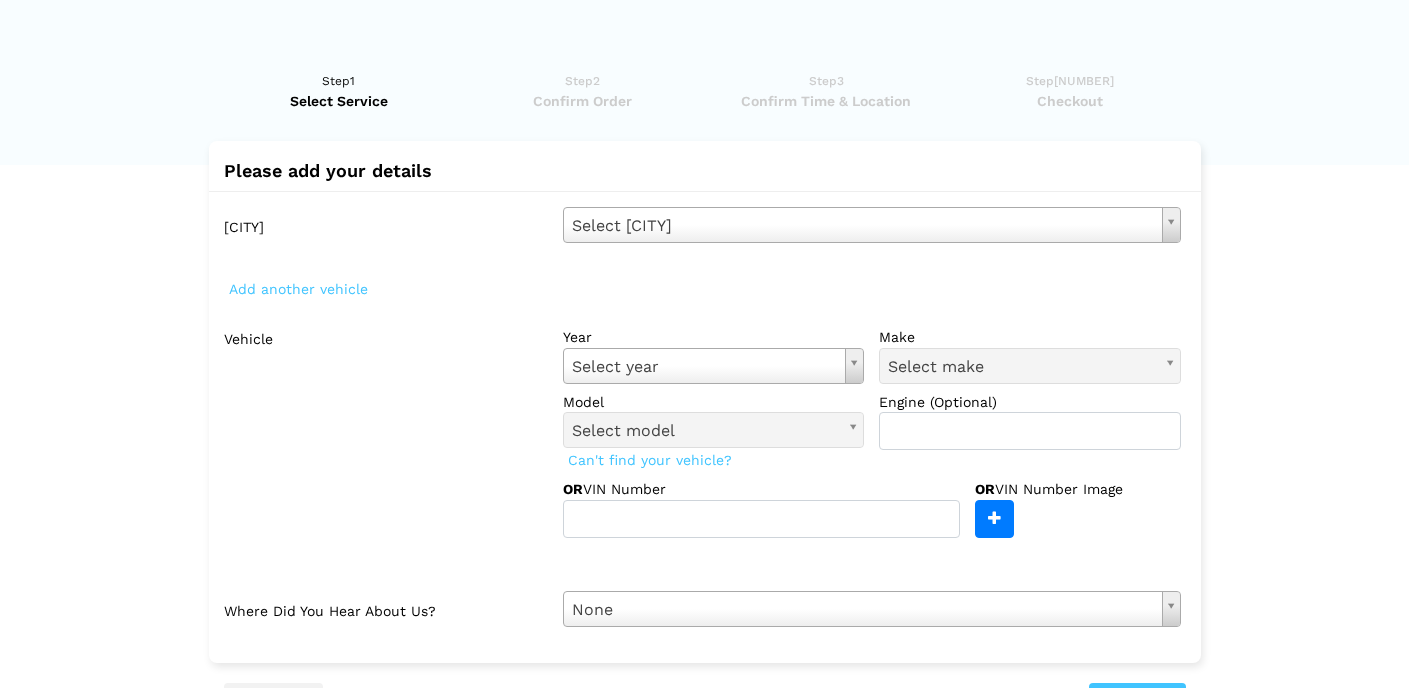 scroll, scrollTop: 0, scrollLeft: 0, axis: both 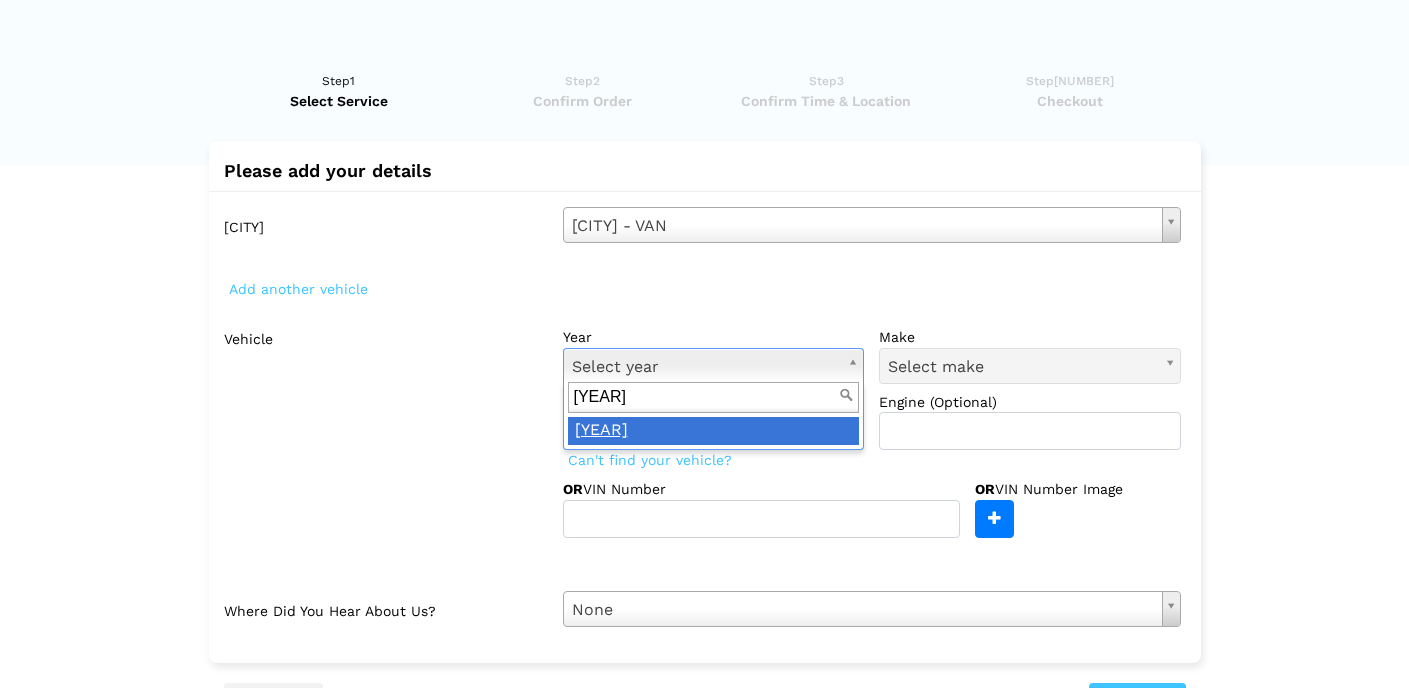 type on "[YEAR]" 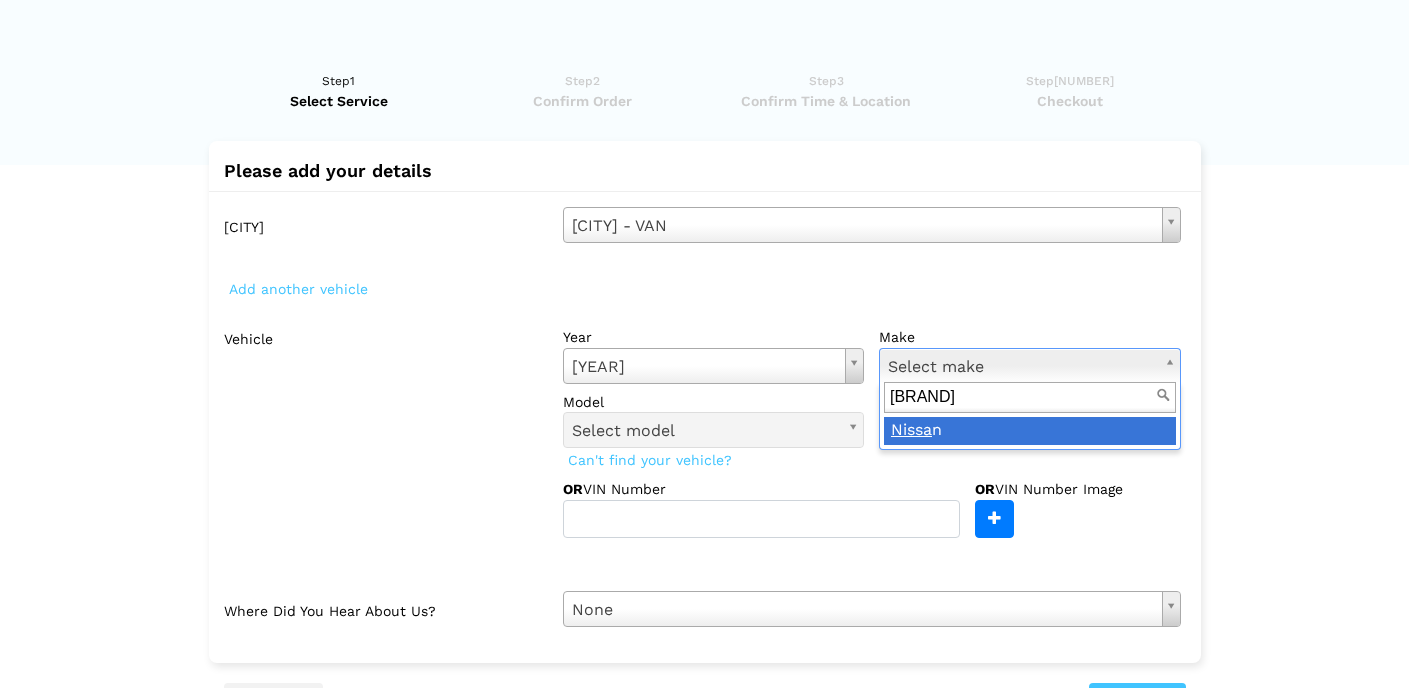 type on "[BRAND]" 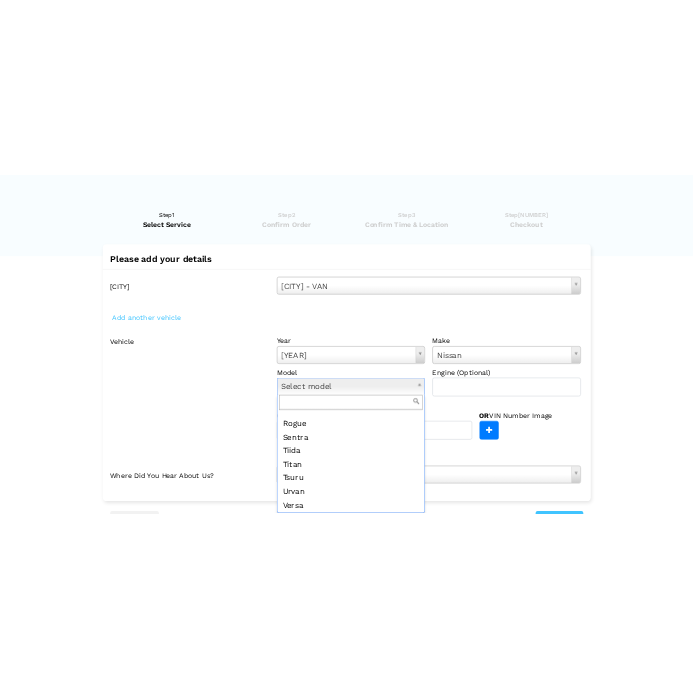 scroll, scrollTop: 427, scrollLeft: 0, axis: vertical 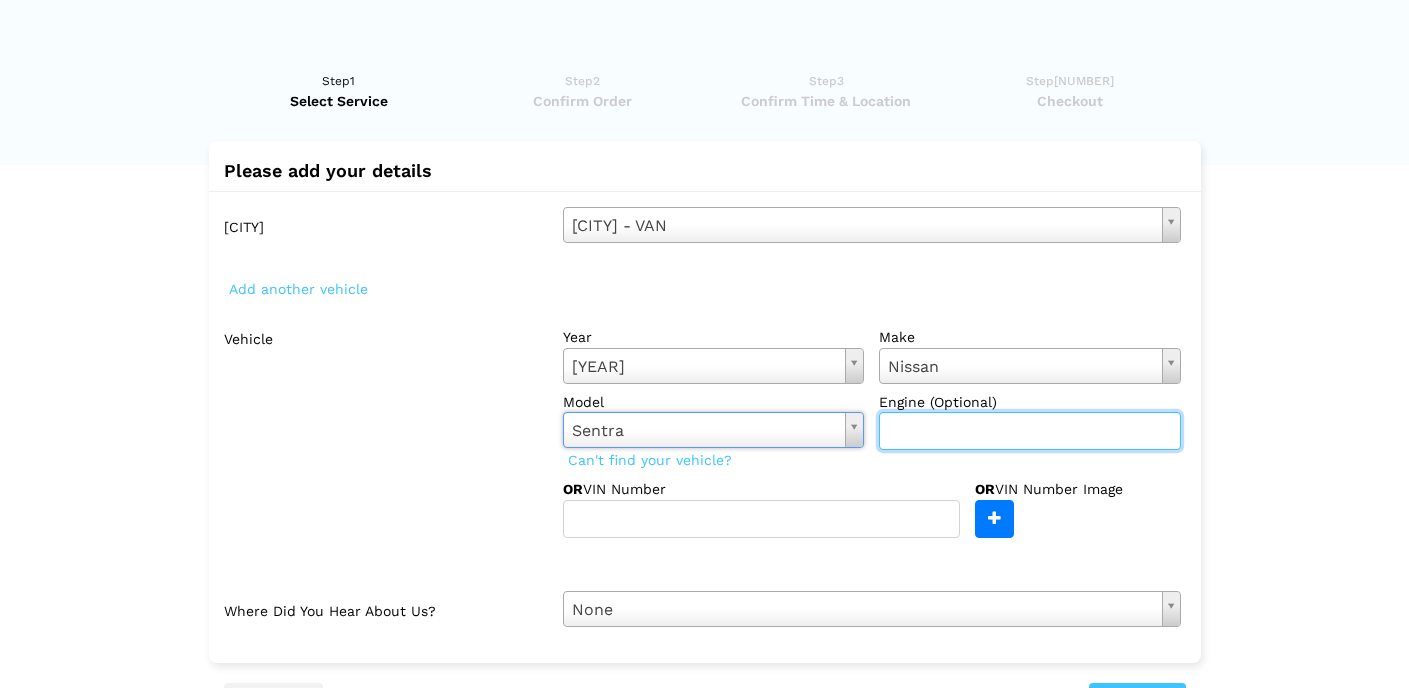 click at bounding box center (1030, 431) 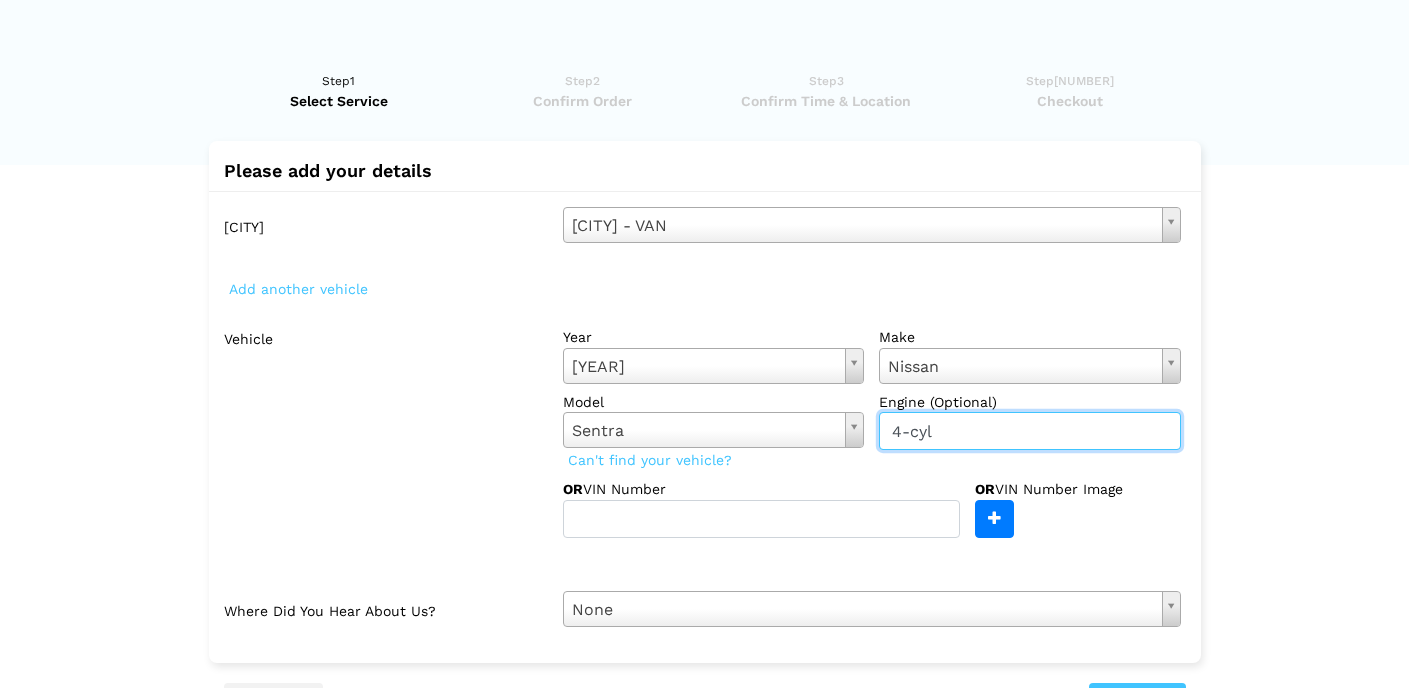 type on "4-cyl" 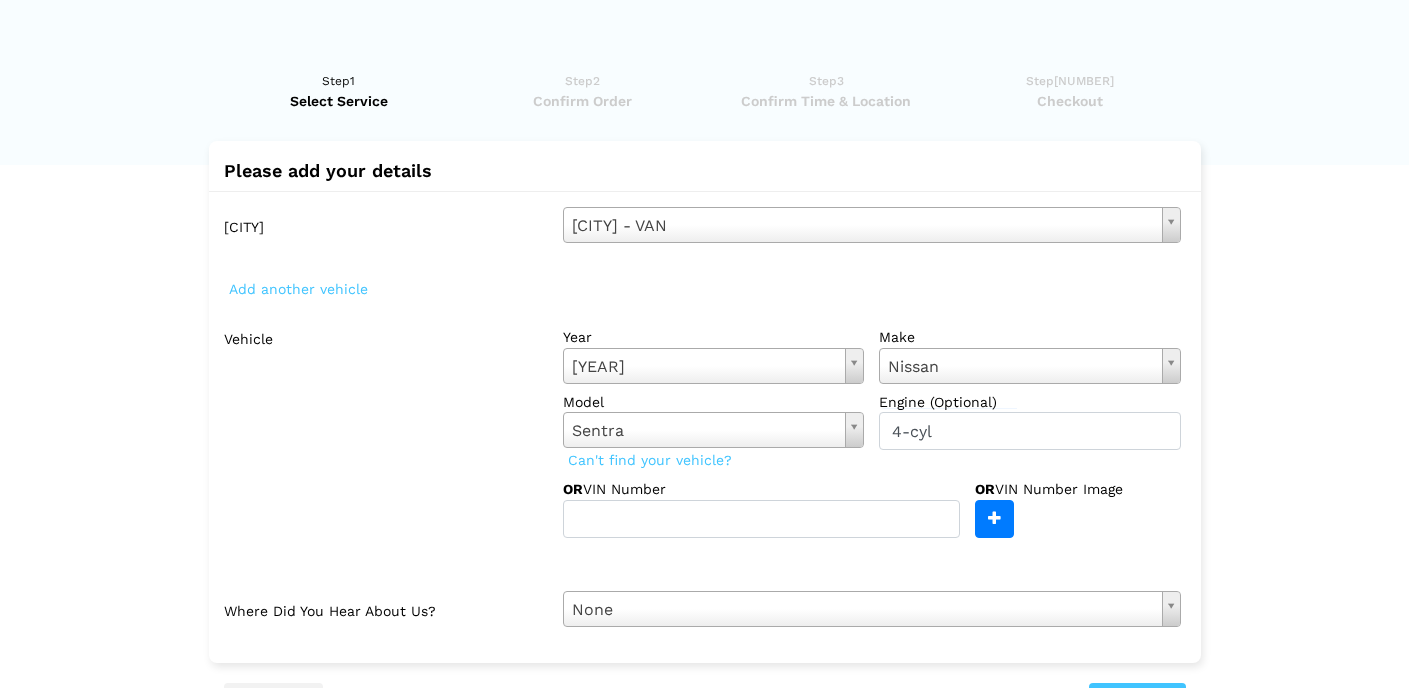 click on "Vehicle" at bounding box center [386, 428] 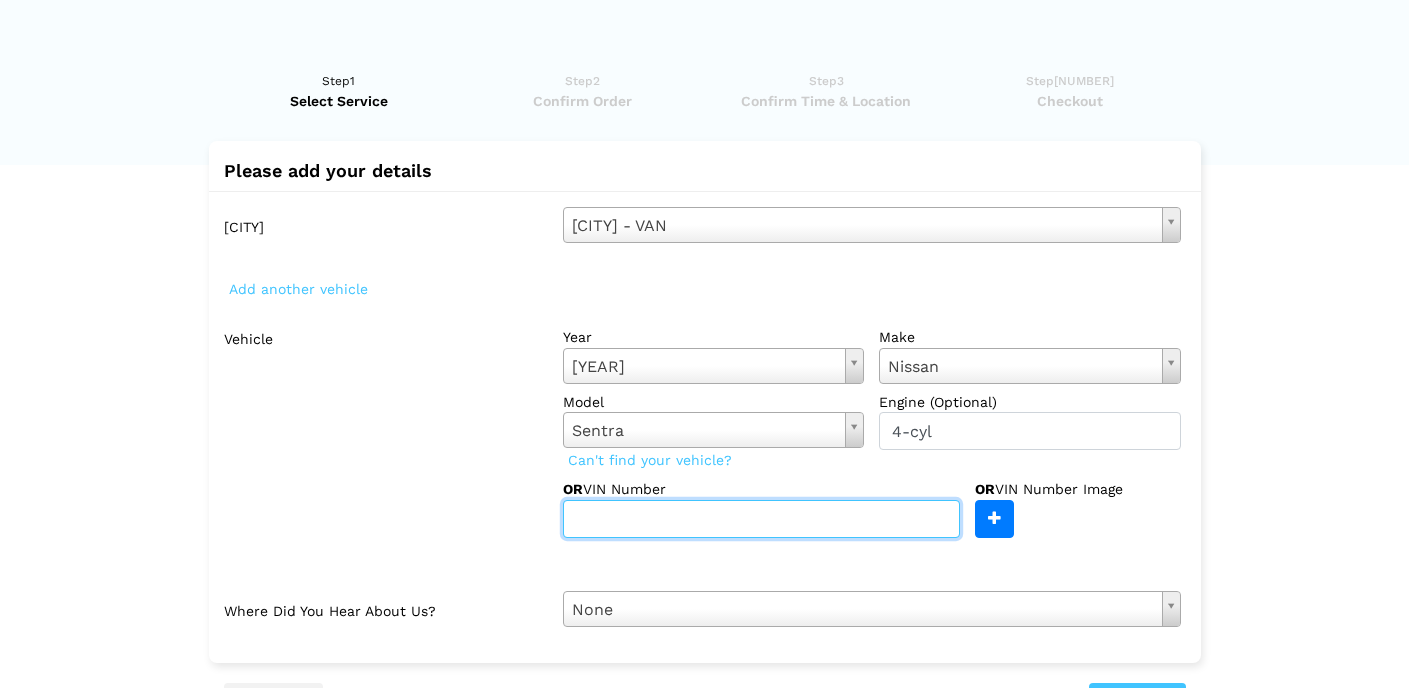 click at bounding box center (761, 519) 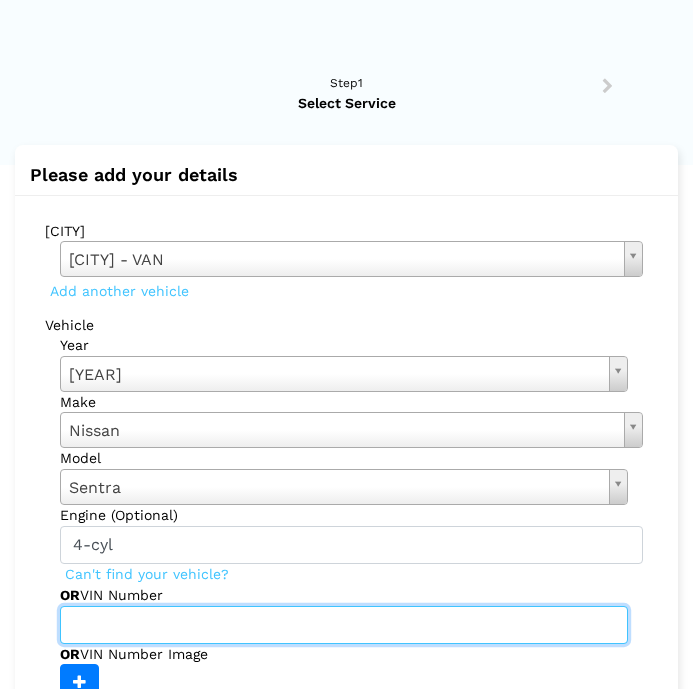 click at bounding box center [344, 625] 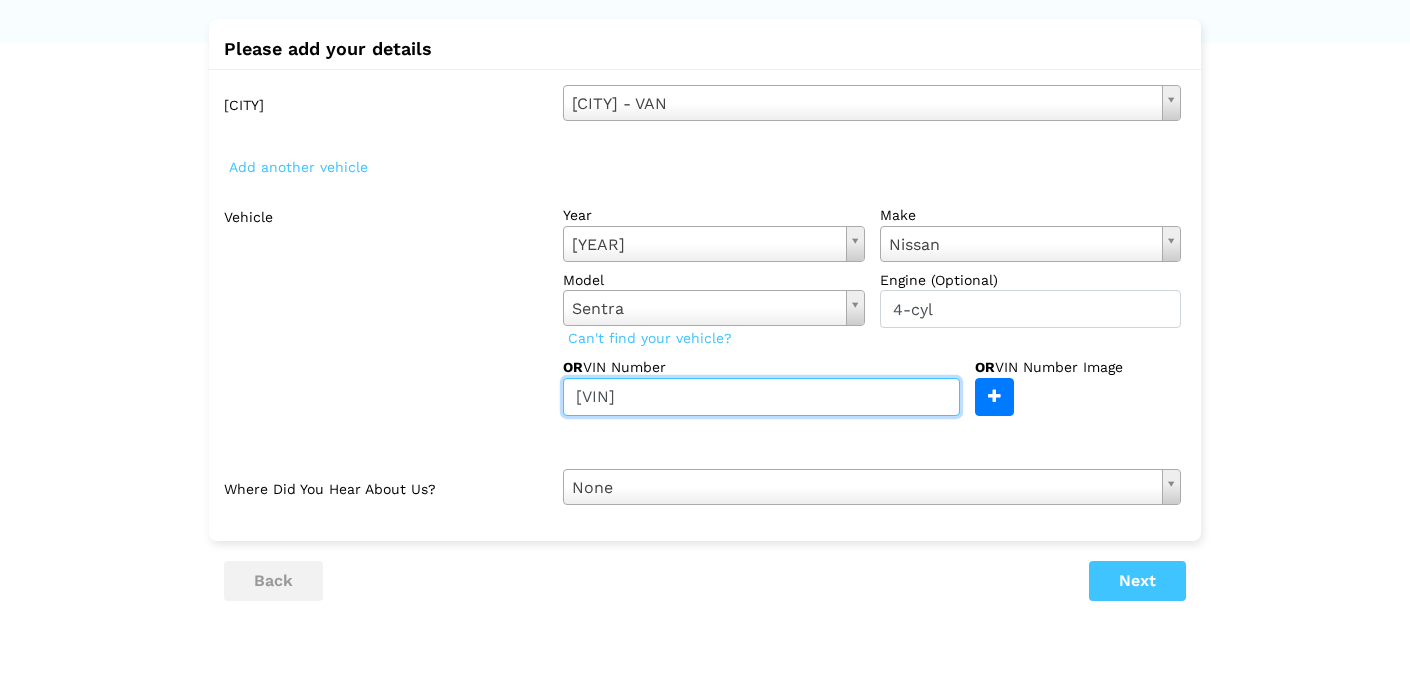 scroll, scrollTop: 139, scrollLeft: 0, axis: vertical 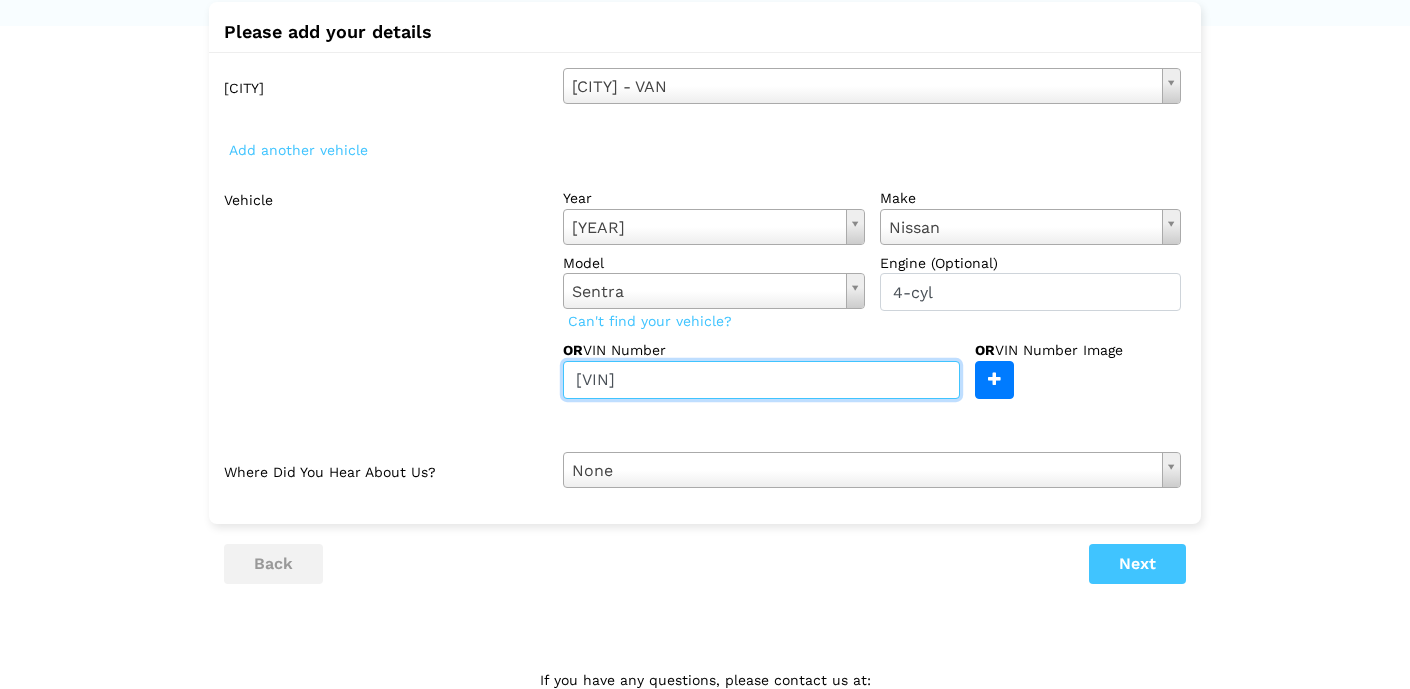 type on "[VIN]" 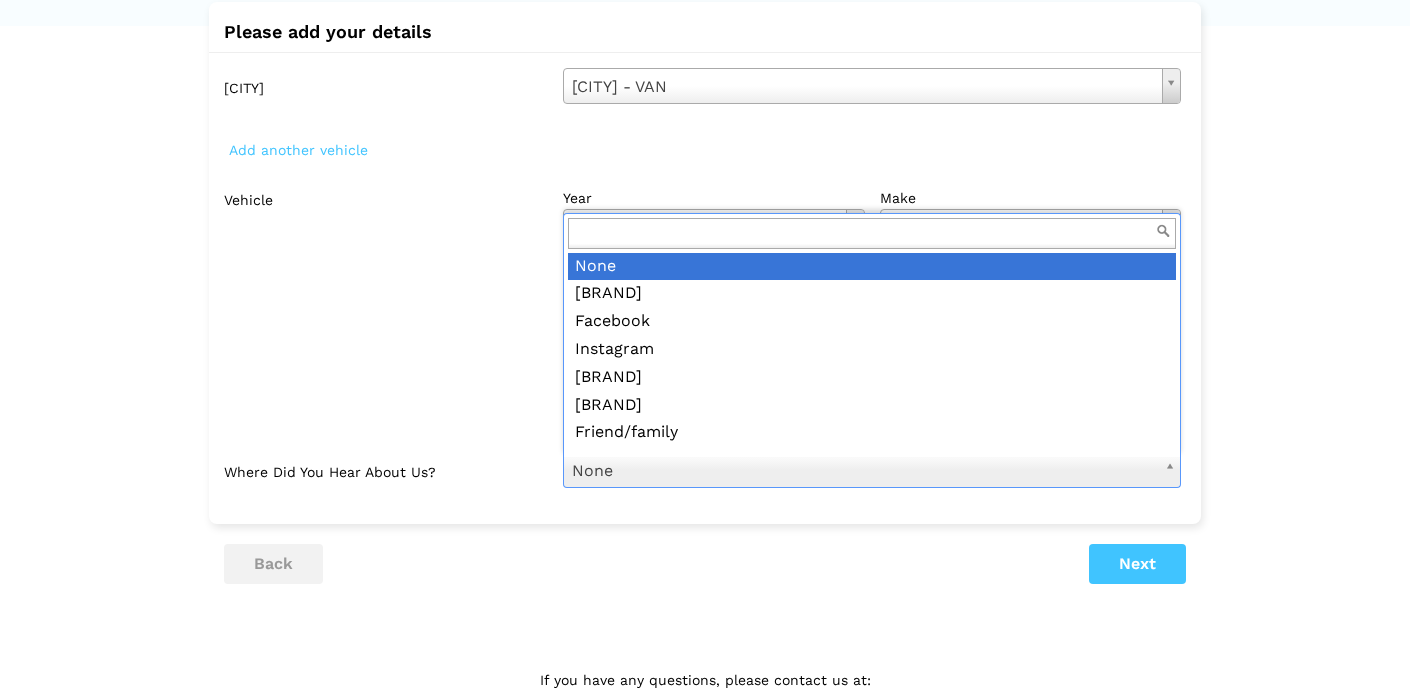 scroll, scrollTop: 0, scrollLeft: 0, axis: both 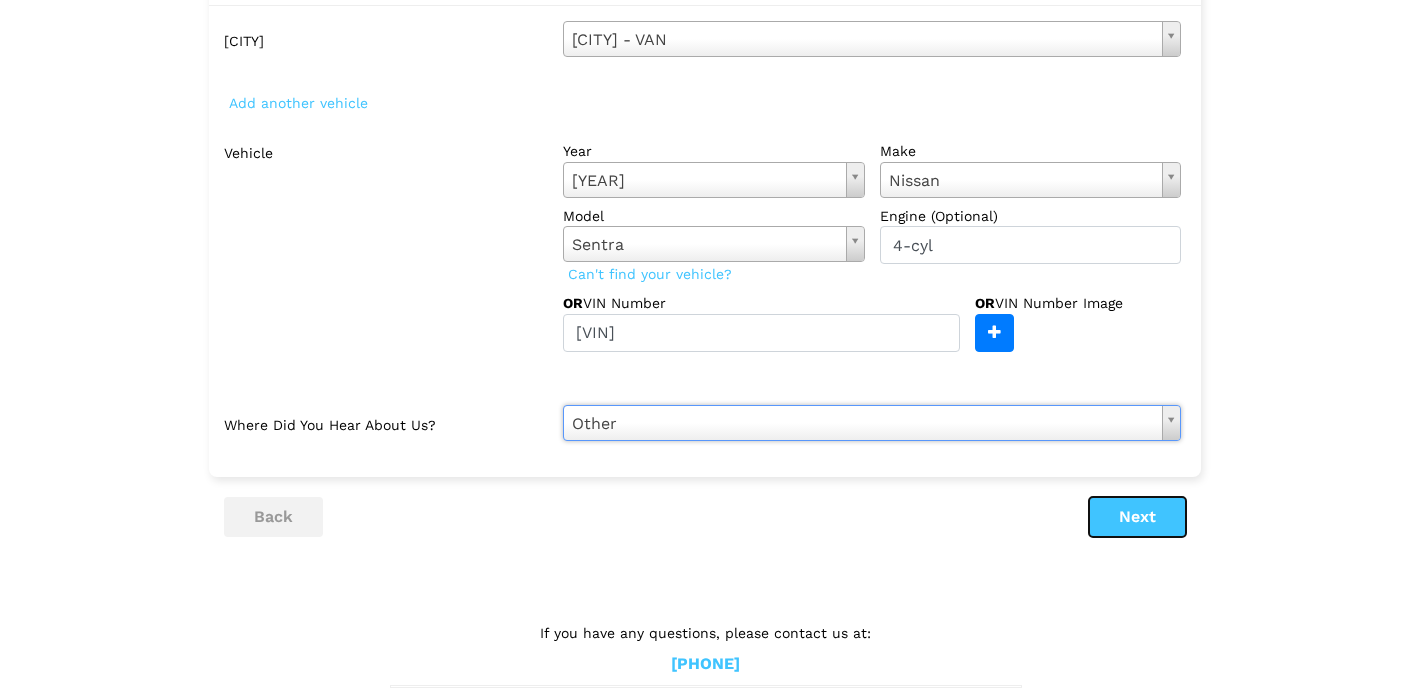click on "Next" at bounding box center [1137, 517] 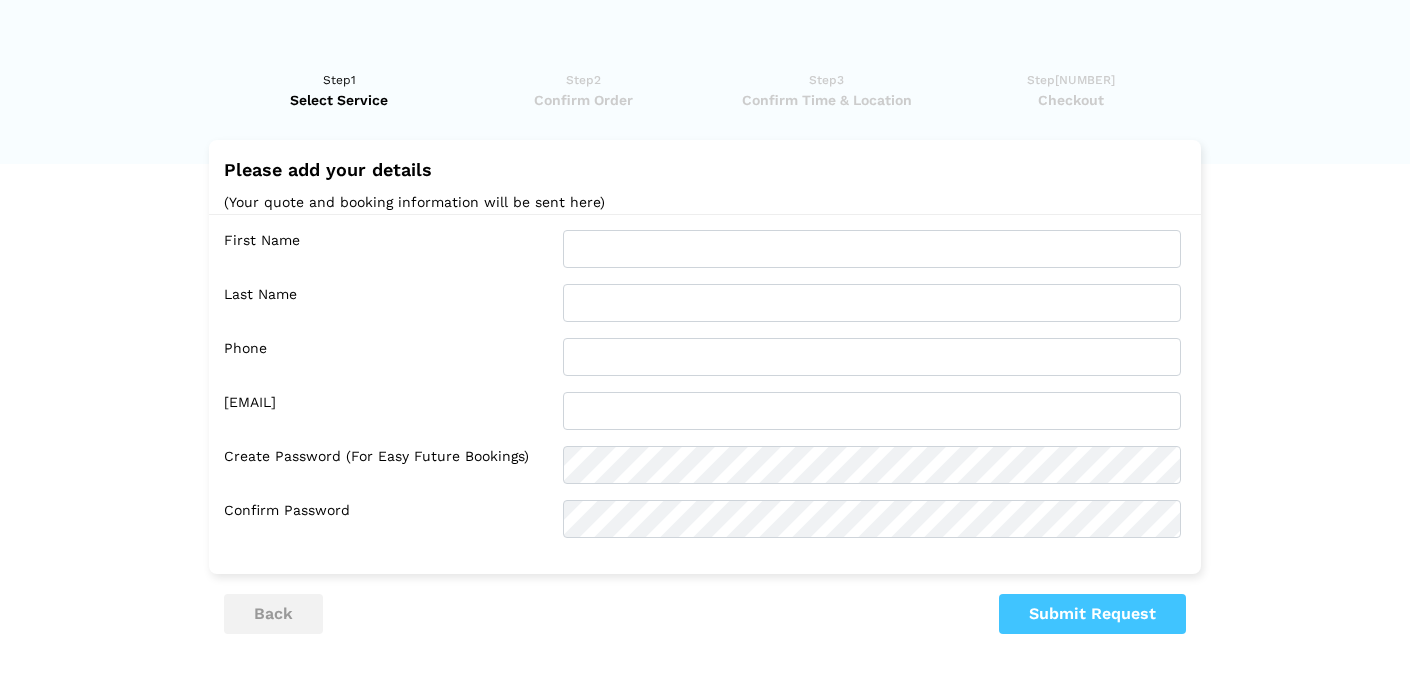 scroll, scrollTop: 0, scrollLeft: 0, axis: both 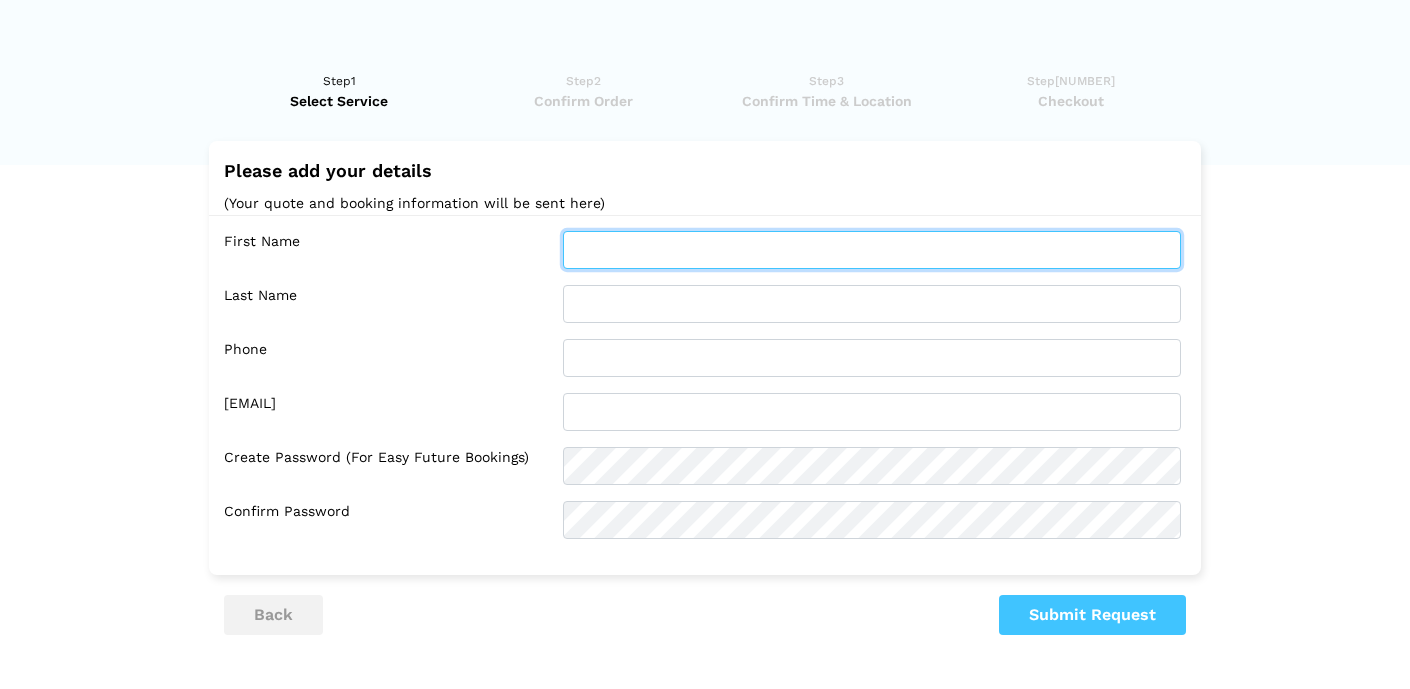 click at bounding box center (872, 250) 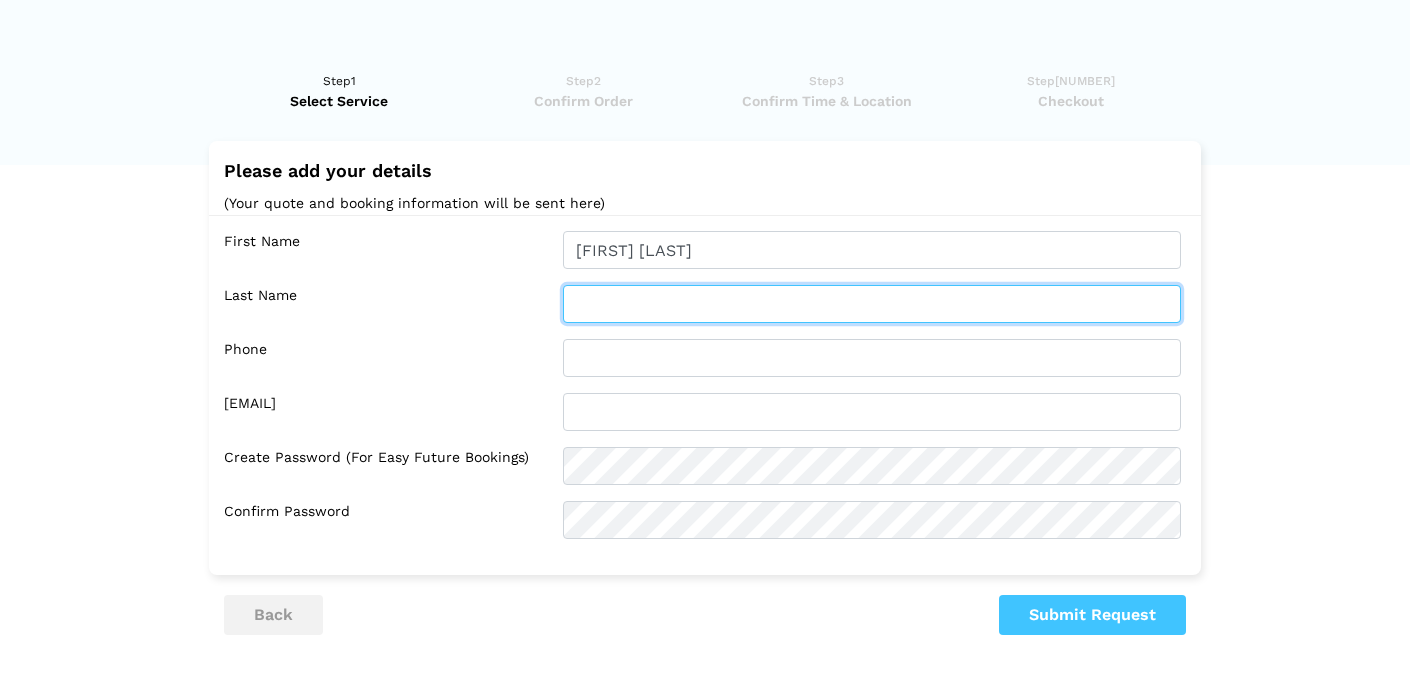 type on "[LAST]" 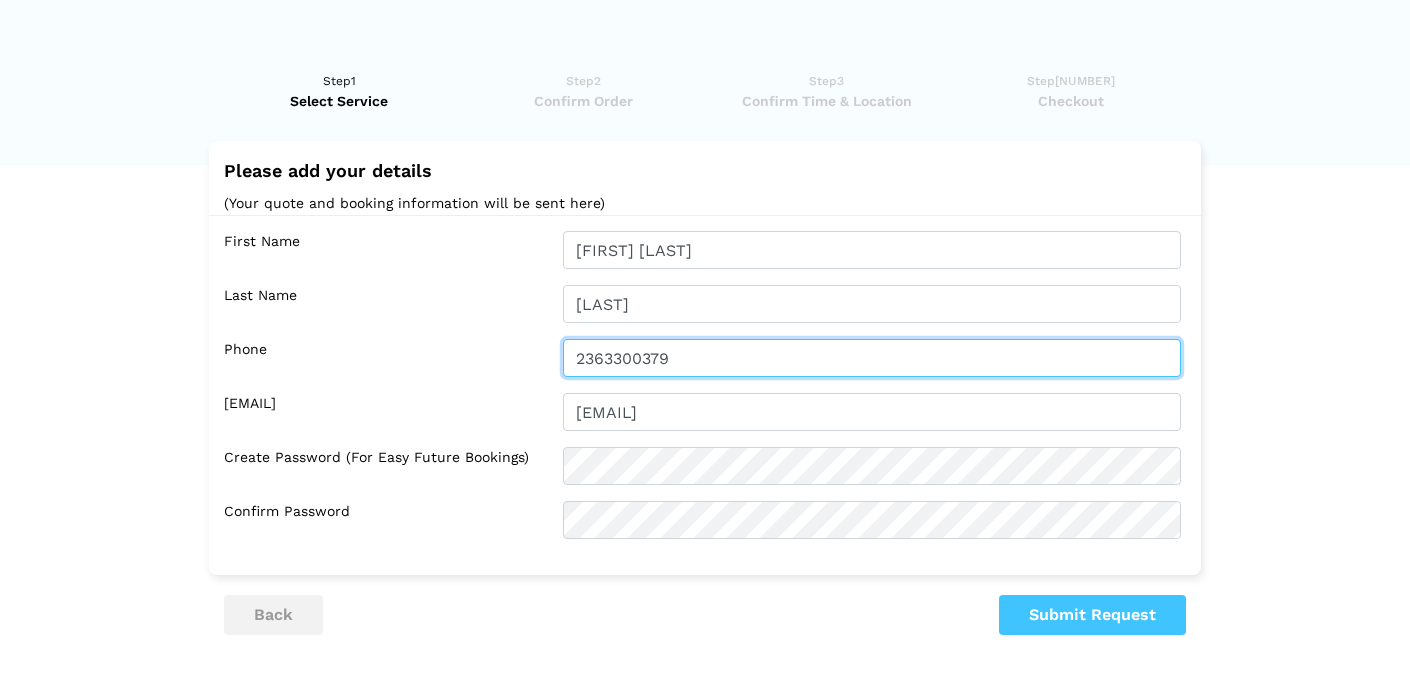 click on "2363300379" at bounding box center [872, 358] 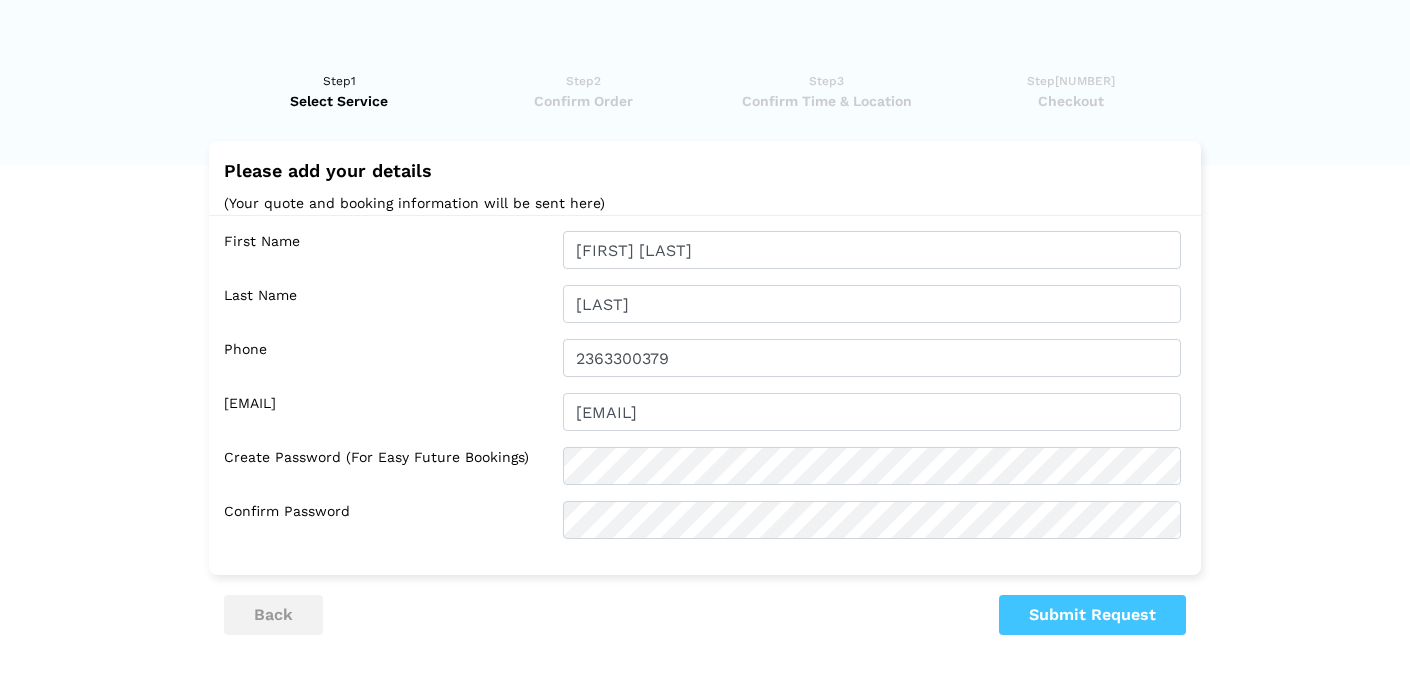 click on "Phone" at bounding box center (386, 250) 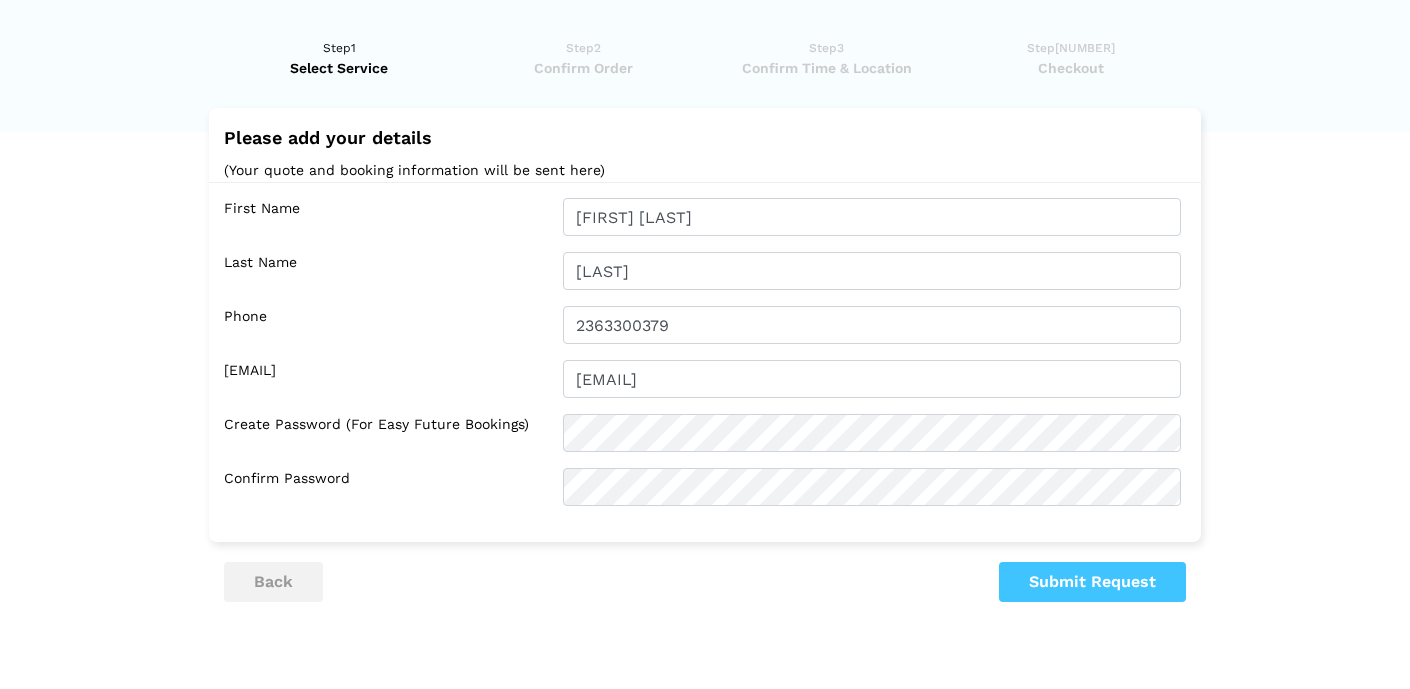 scroll, scrollTop: 127, scrollLeft: 0, axis: vertical 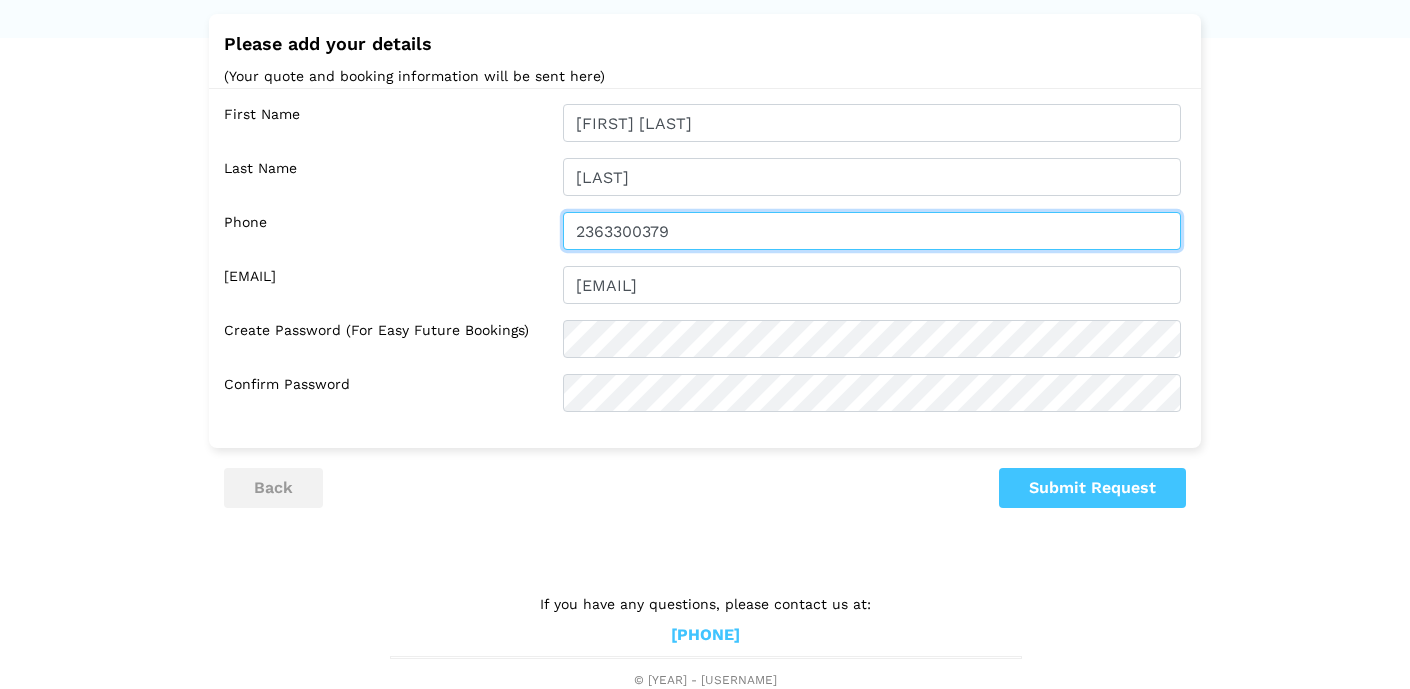 click on "2363300379" at bounding box center (872, 231) 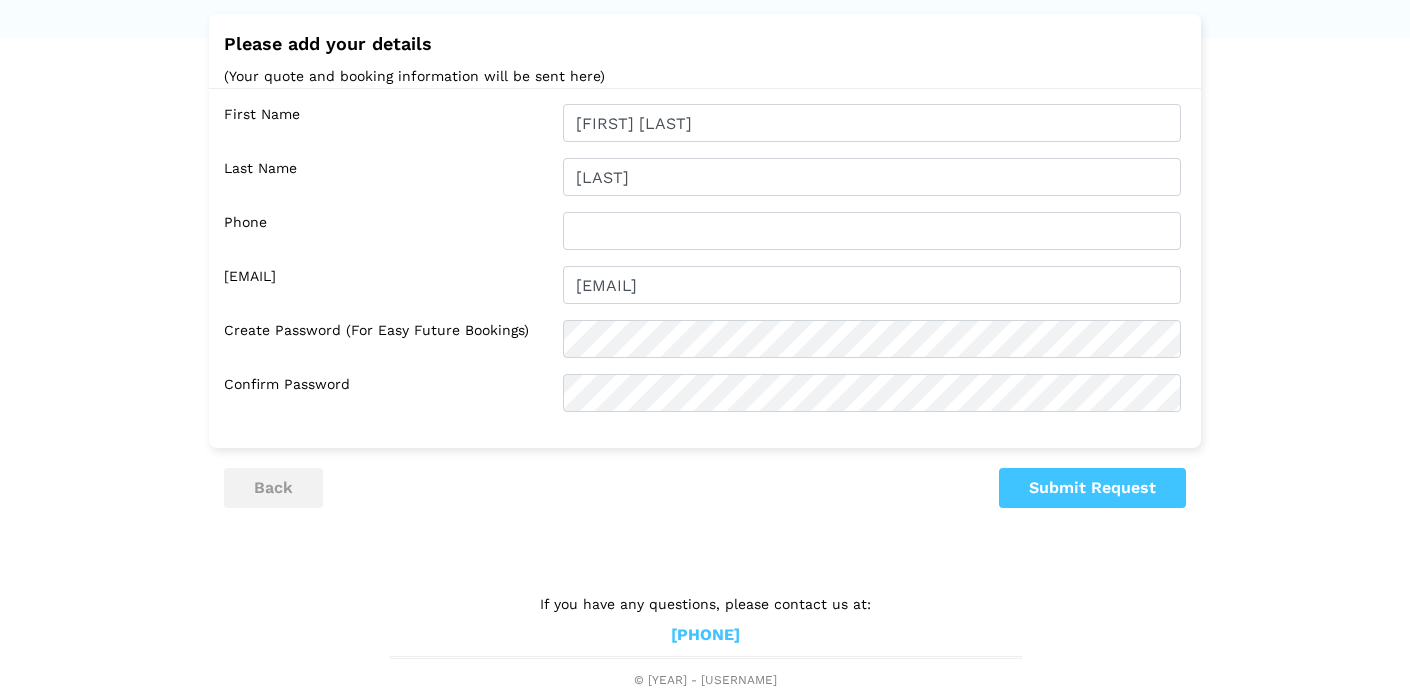 click on "First Name
[FIRST] [LAST]
Last Name
[LAST]
Phone
Email
[EMAIL]
Confirm Password" at bounding box center (705, 258) 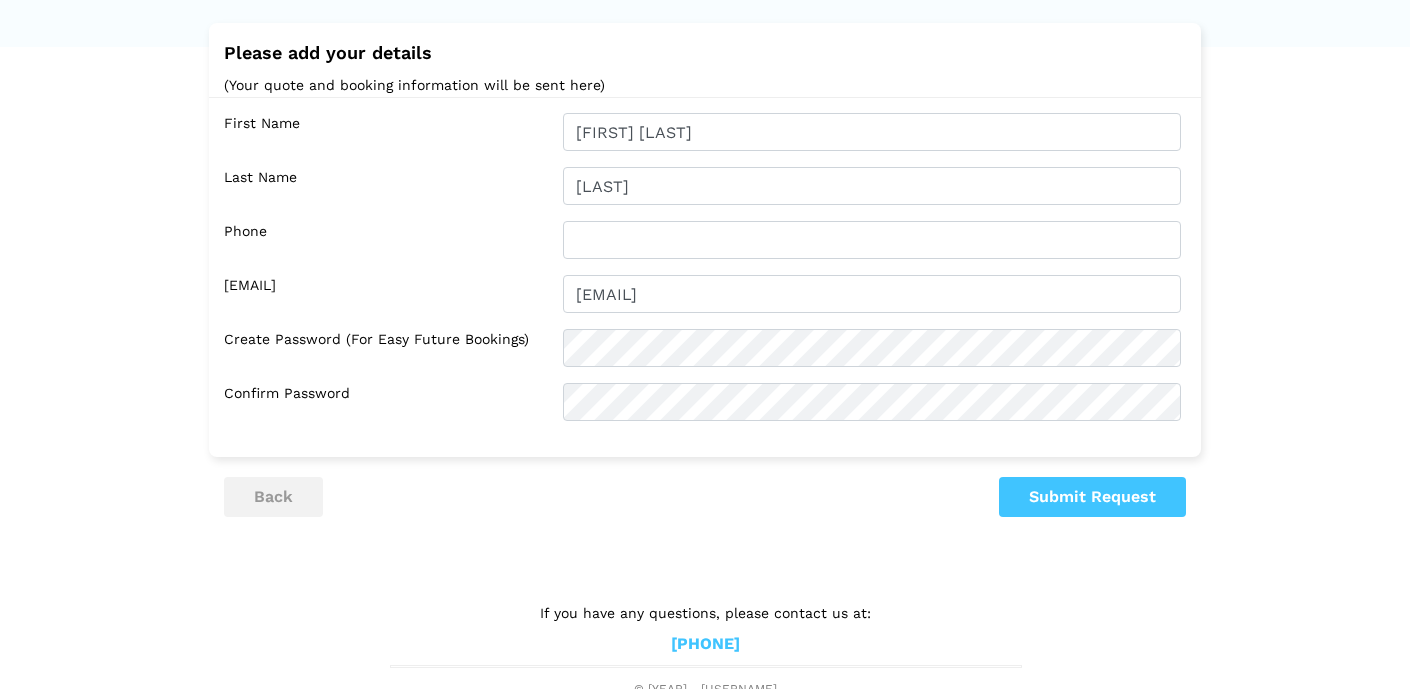 scroll, scrollTop: 127, scrollLeft: 0, axis: vertical 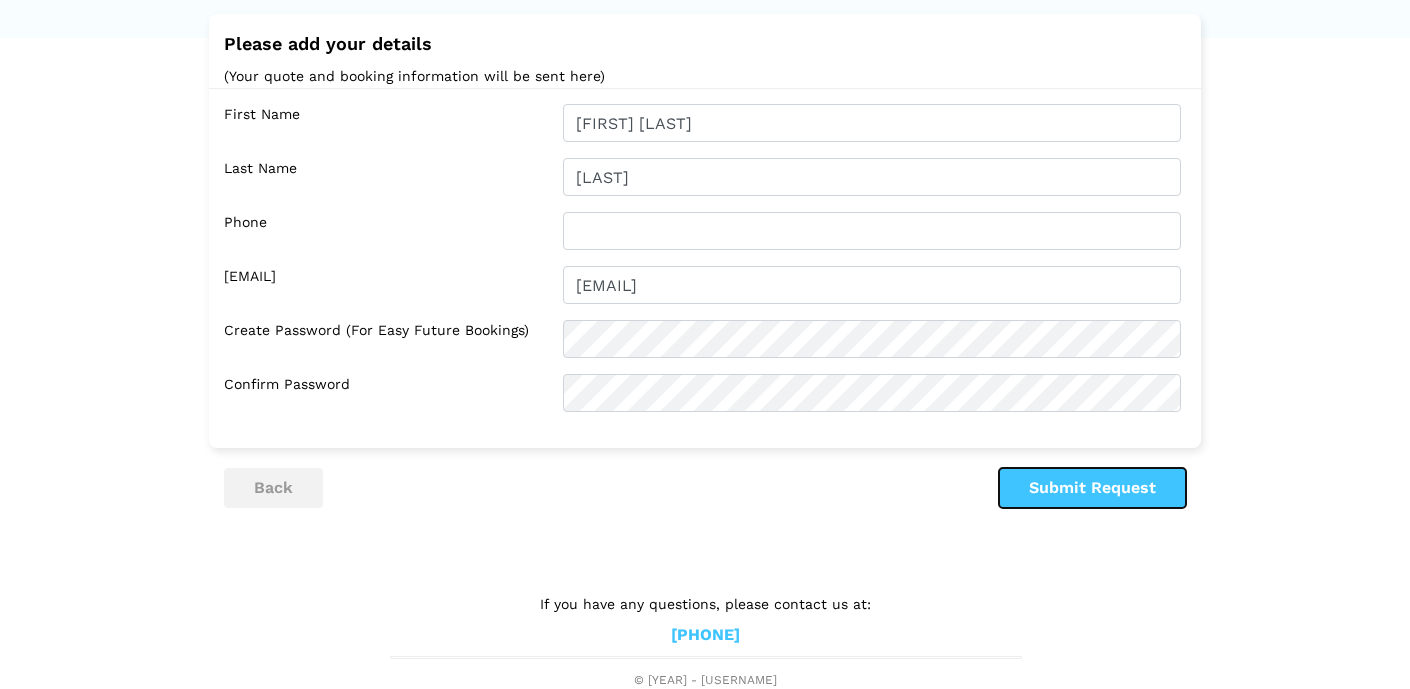 click on "Submit Request" at bounding box center [1092, 488] 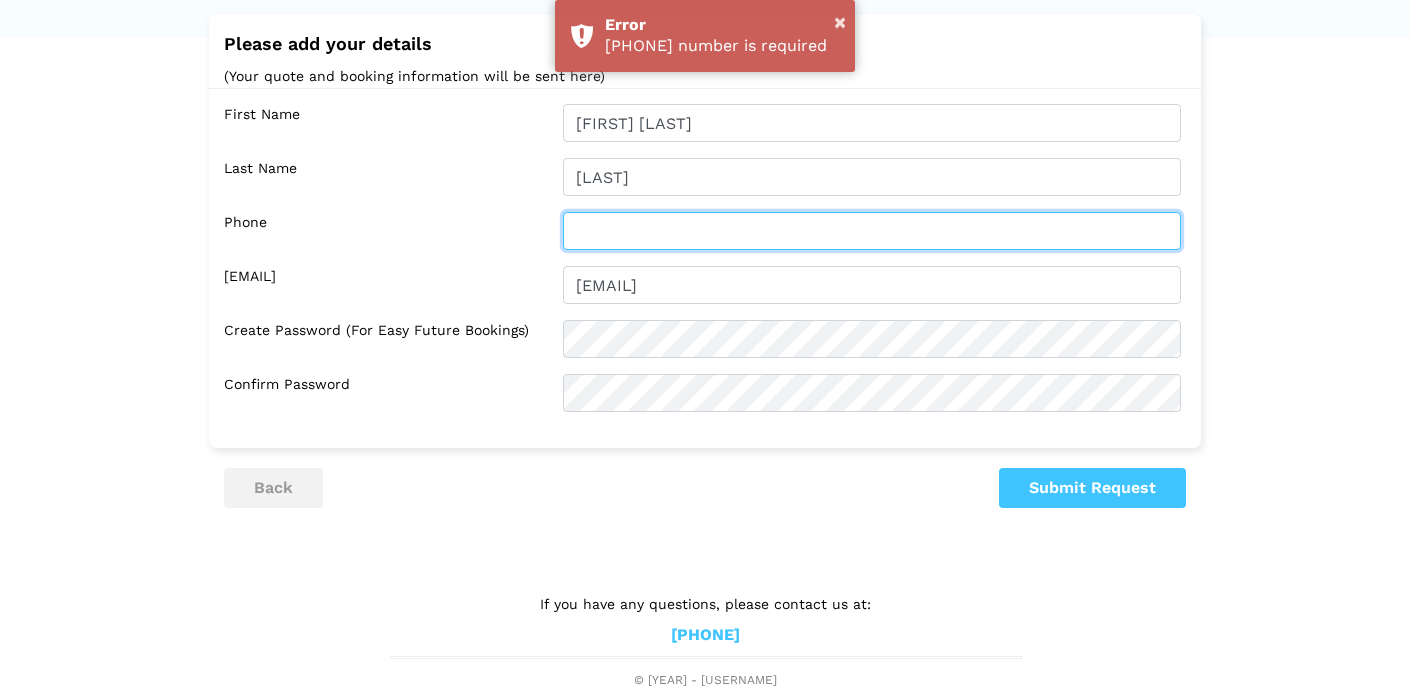 click at bounding box center [872, 231] 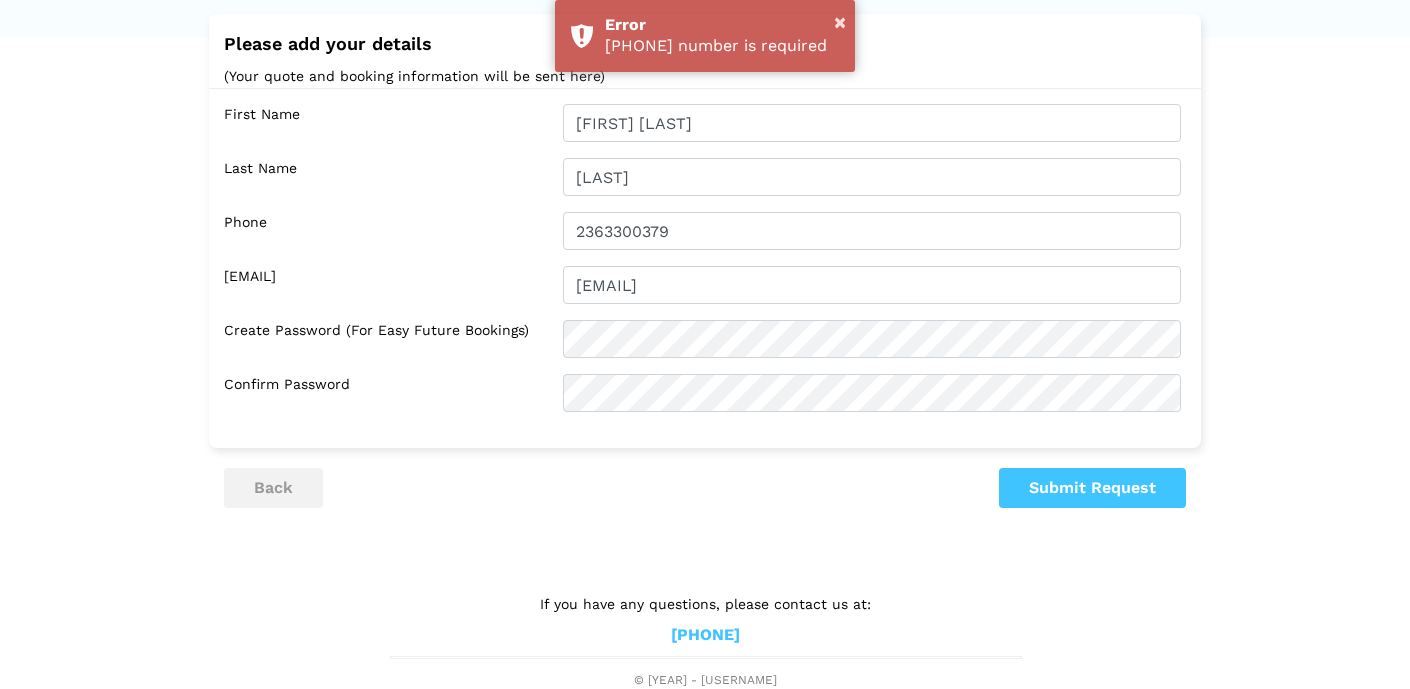 click on "[EMAIL]" at bounding box center [386, 123] 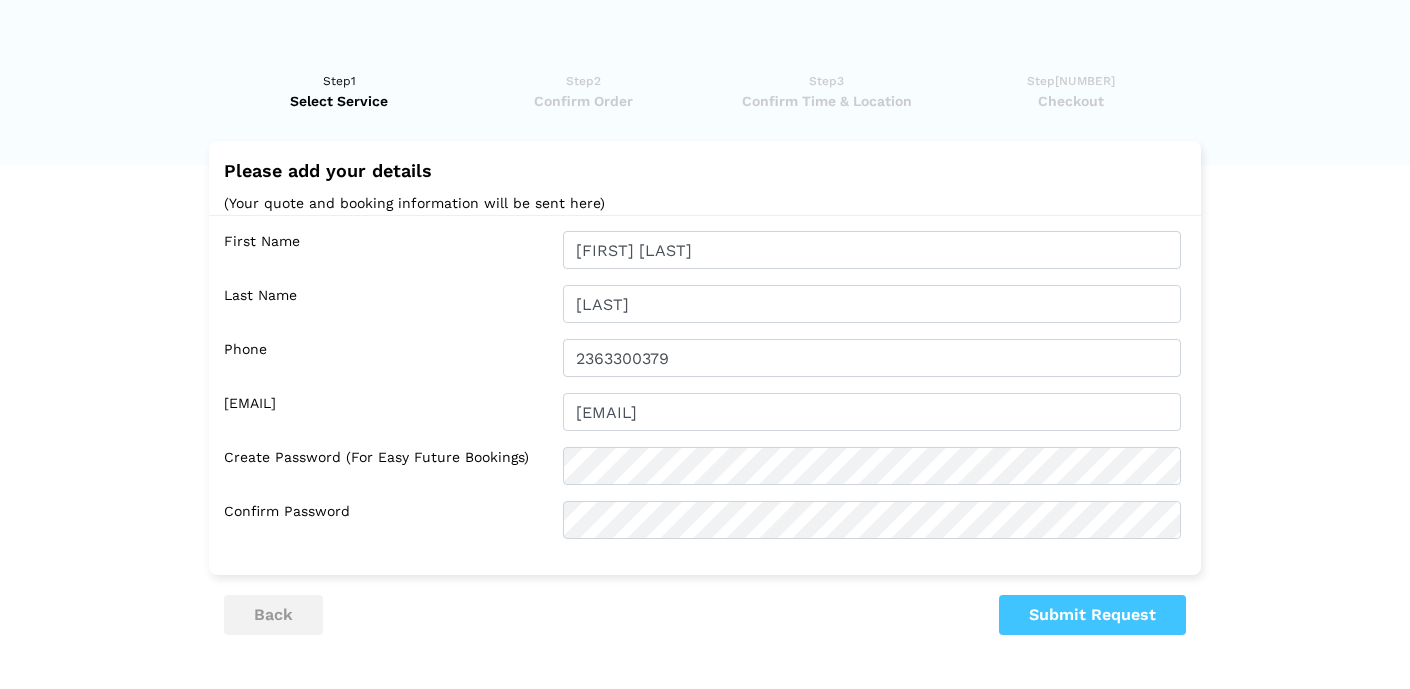 scroll, scrollTop: 127, scrollLeft: 0, axis: vertical 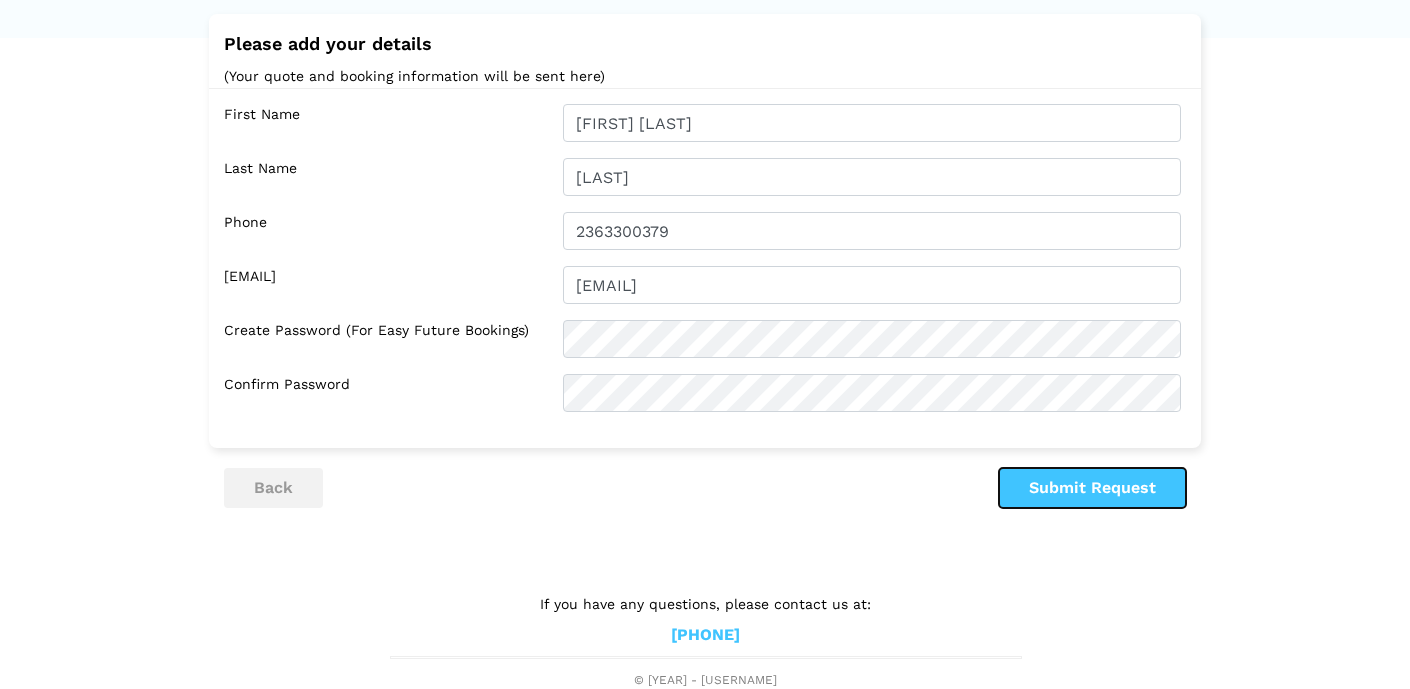 click on "Submit Request" at bounding box center (1092, 488) 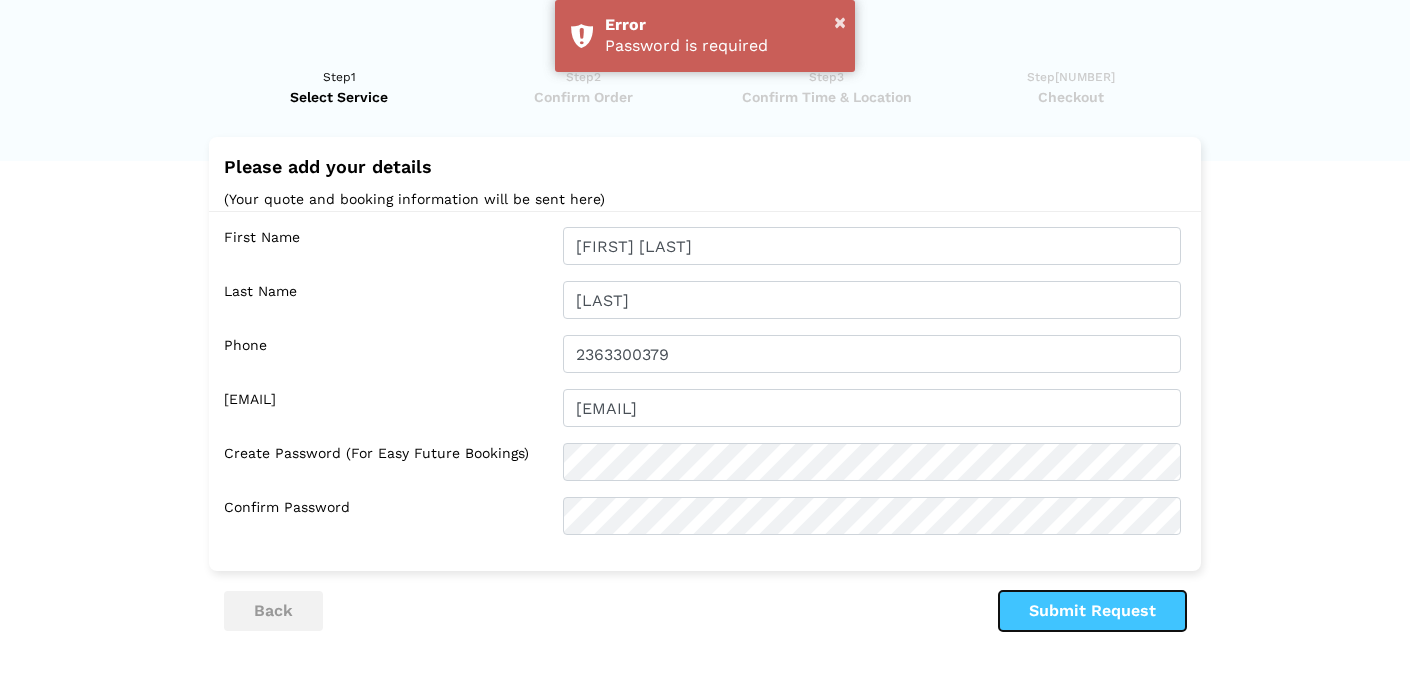 scroll, scrollTop: 0, scrollLeft: 0, axis: both 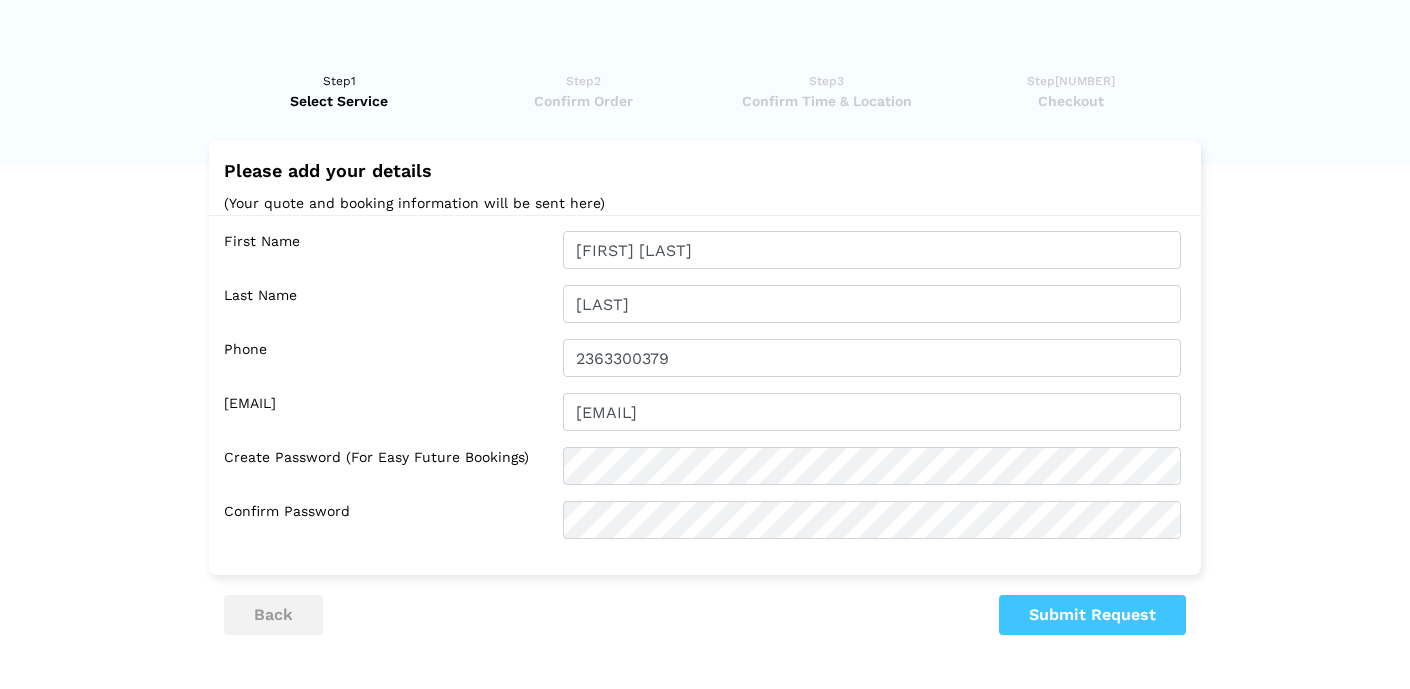 click on "back
Submit Request" at bounding box center [705, 615] 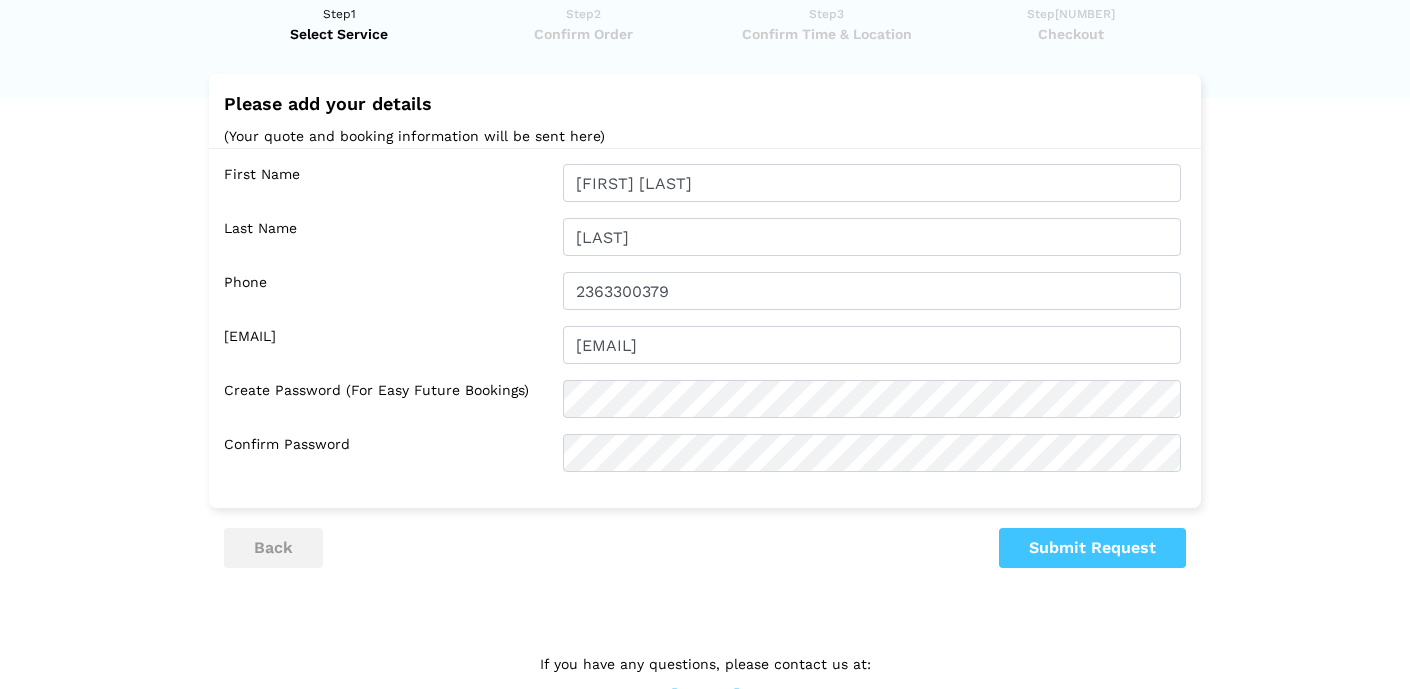 scroll, scrollTop: 69, scrollLeft: 0, axis: vertical 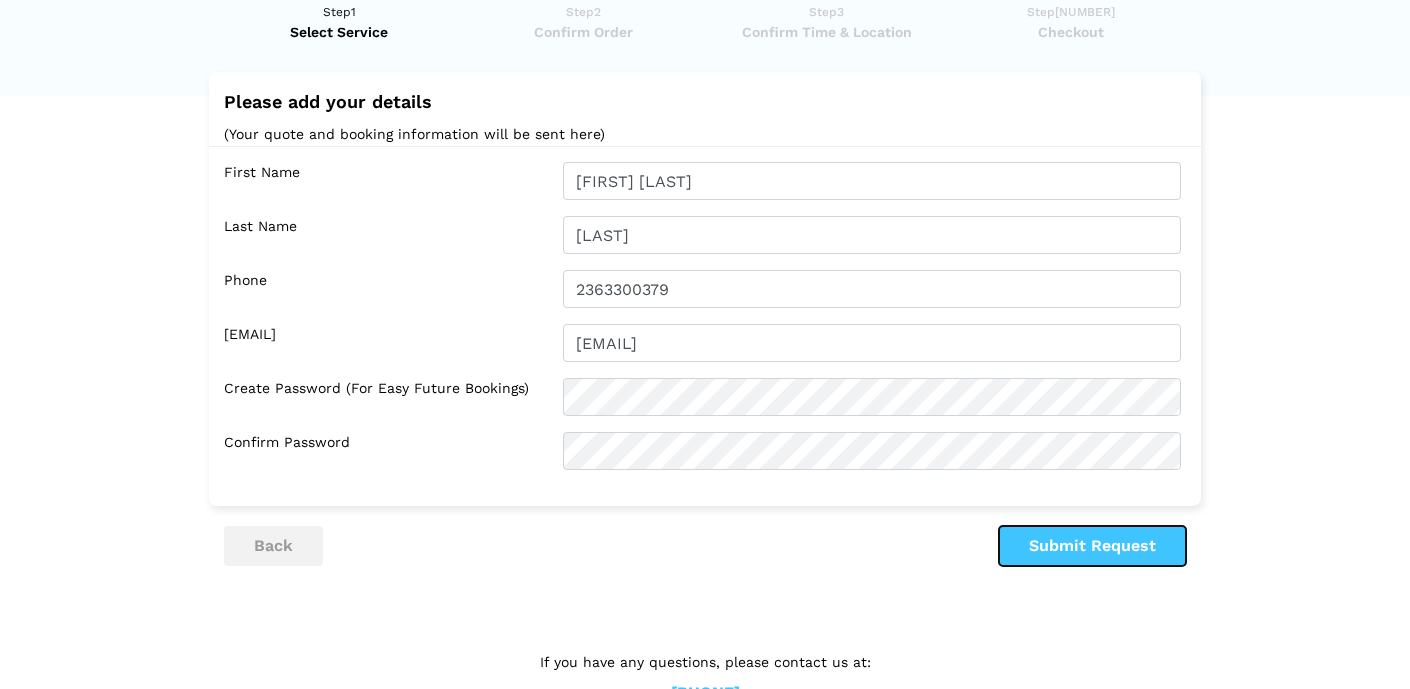 click on "Submit Request" at bounding box center (1092, 546) 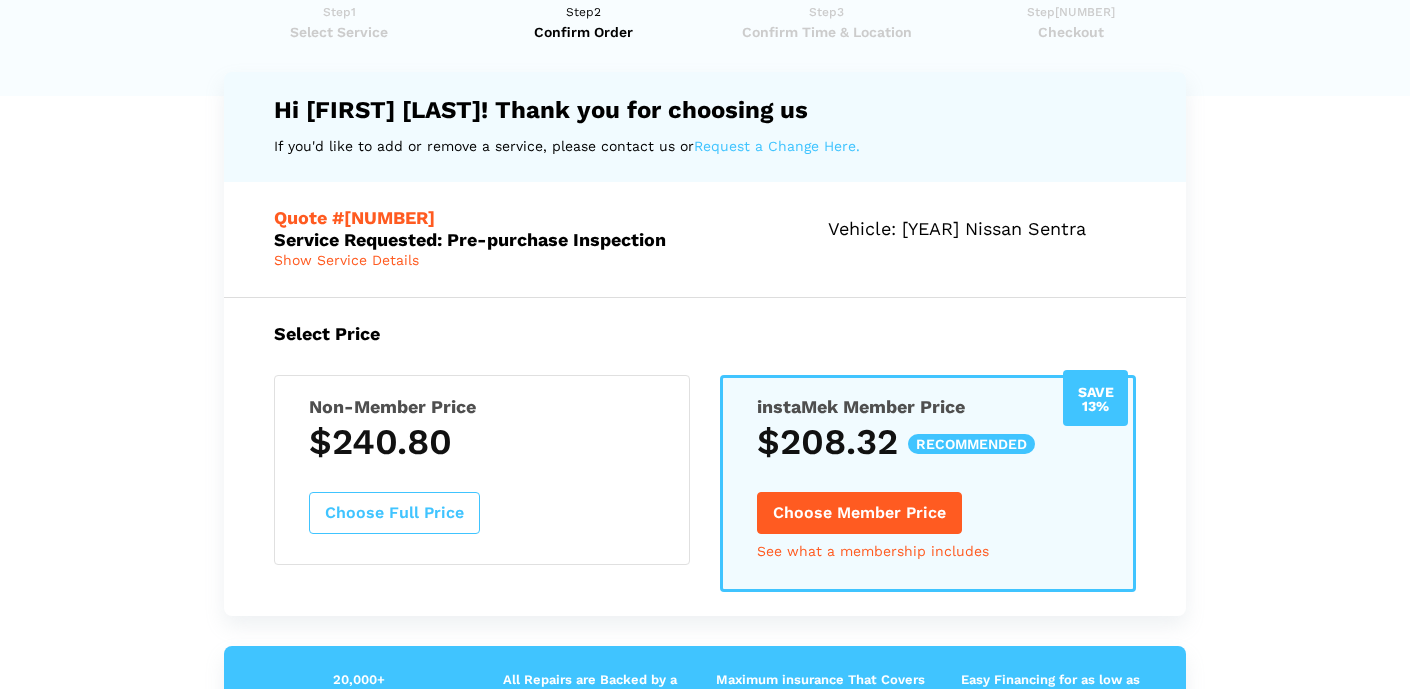 click on "Non-Member Price
$240.80
Choose Full Price
Save  13%
instaMek Member Price
$208.32  recommended
Choose Member Price
See what a membership includes" at bounding box center [705, 457] 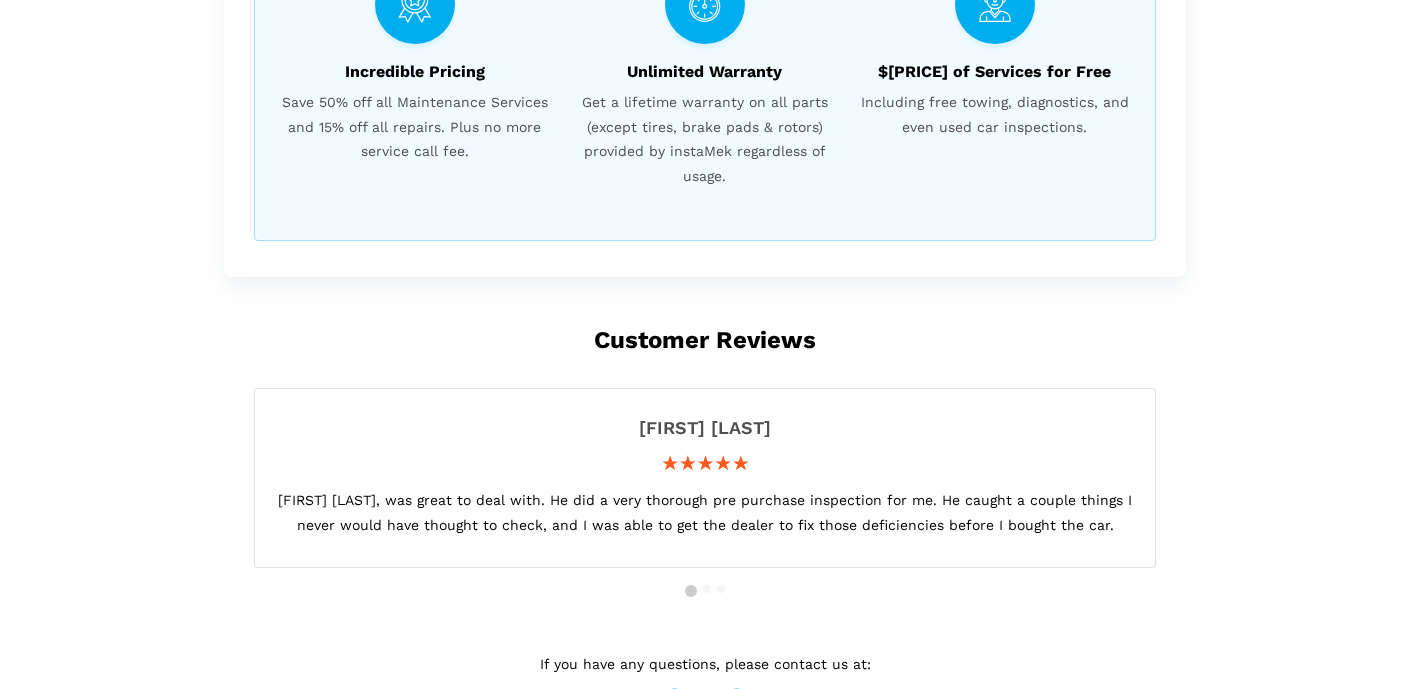 scroll, scrollTop: 1072, scrollLeft: 0, axis: vertical 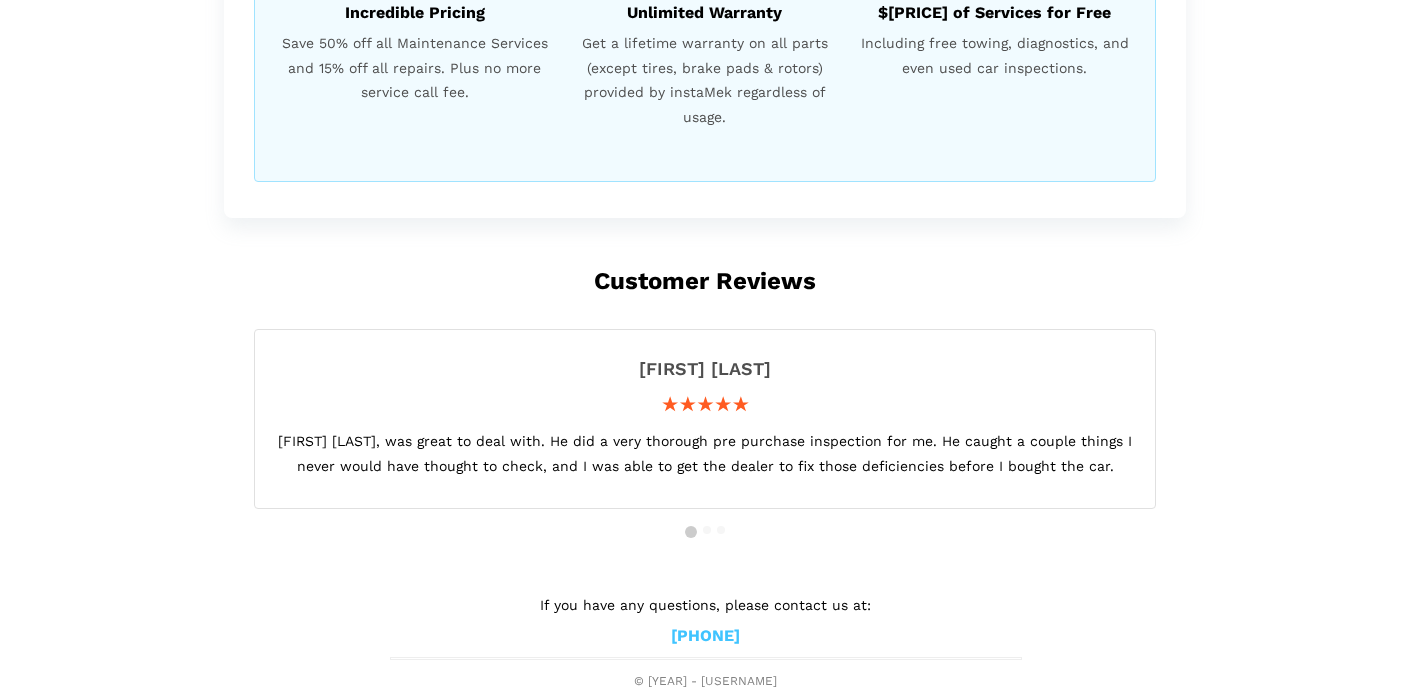 drag, startPoint x: 772, startPoint y: 632, endPoint x: 631, endPoint y: 642, distance: 141.35417 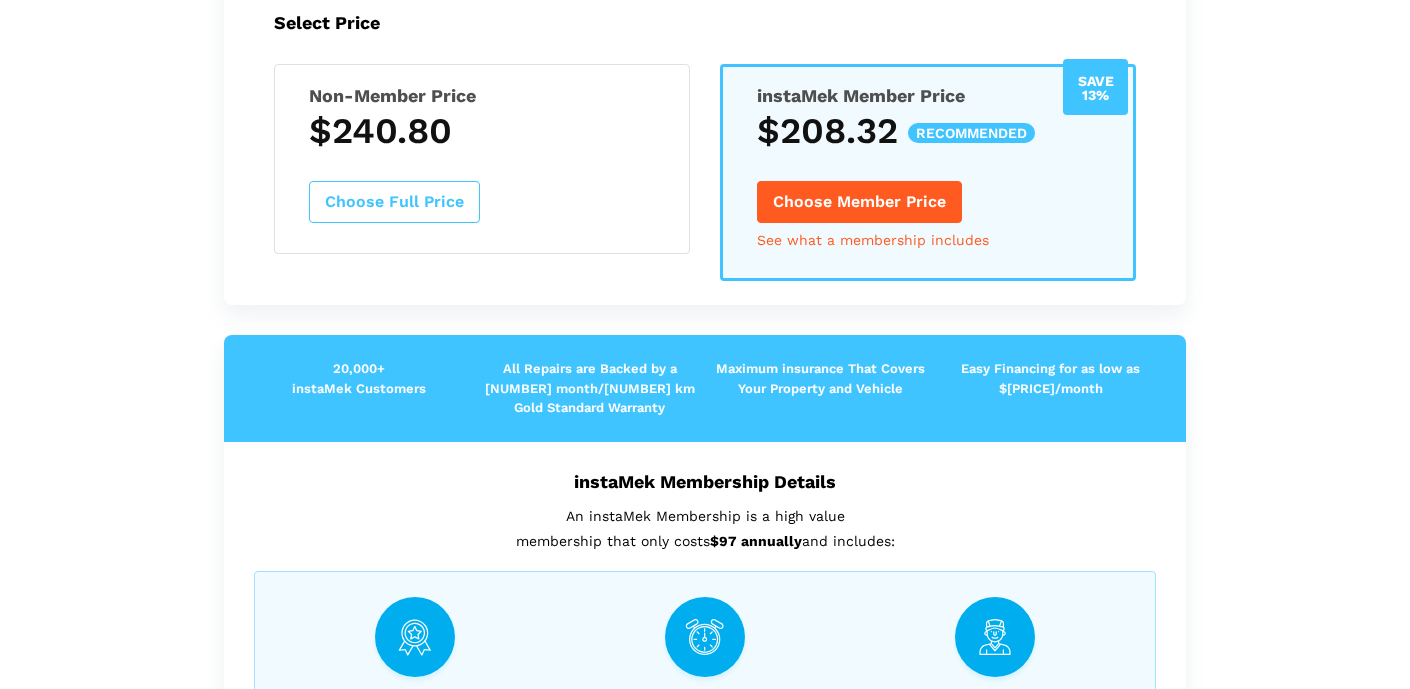 scroll, scrollTop: 0, scrollLeft: 0, axis: both 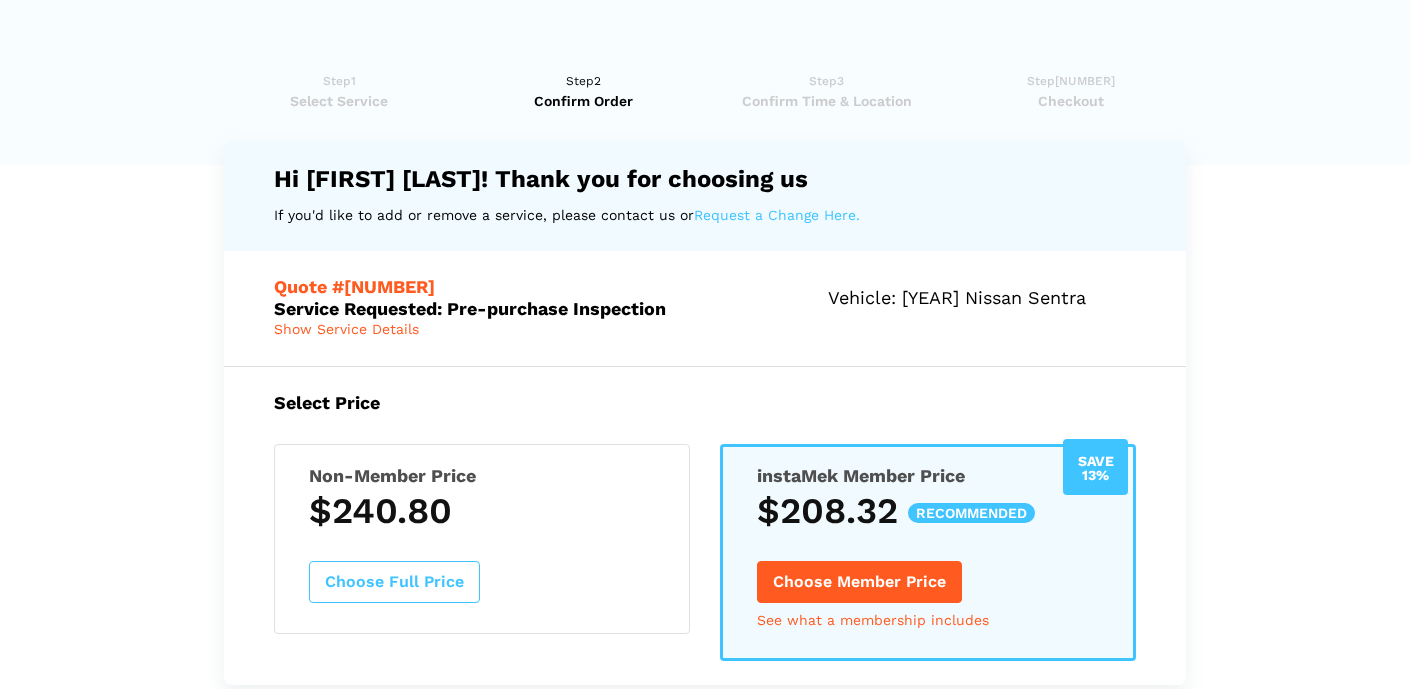 click on "Non-Member Price
$240.80
Choose Full Price" at bounding box center (482, 539) 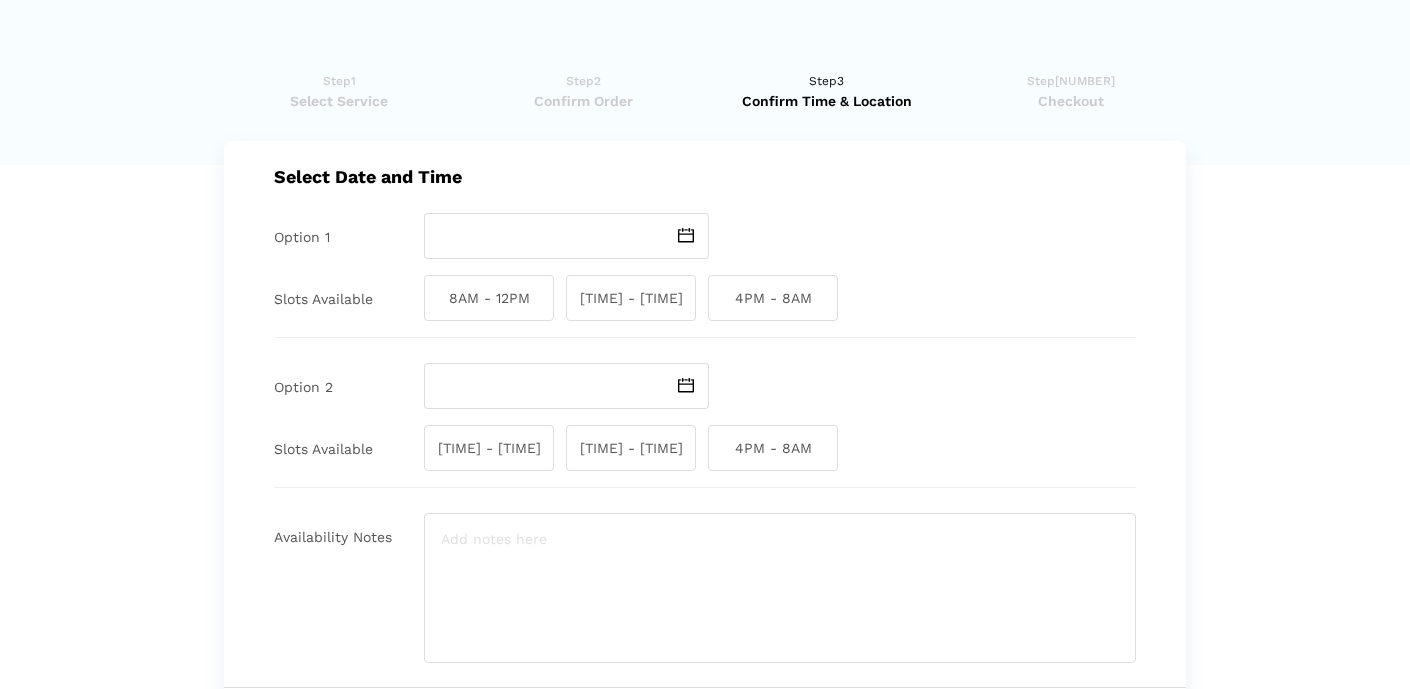 click on "Confirm Order" at bounding box center (583, 101) 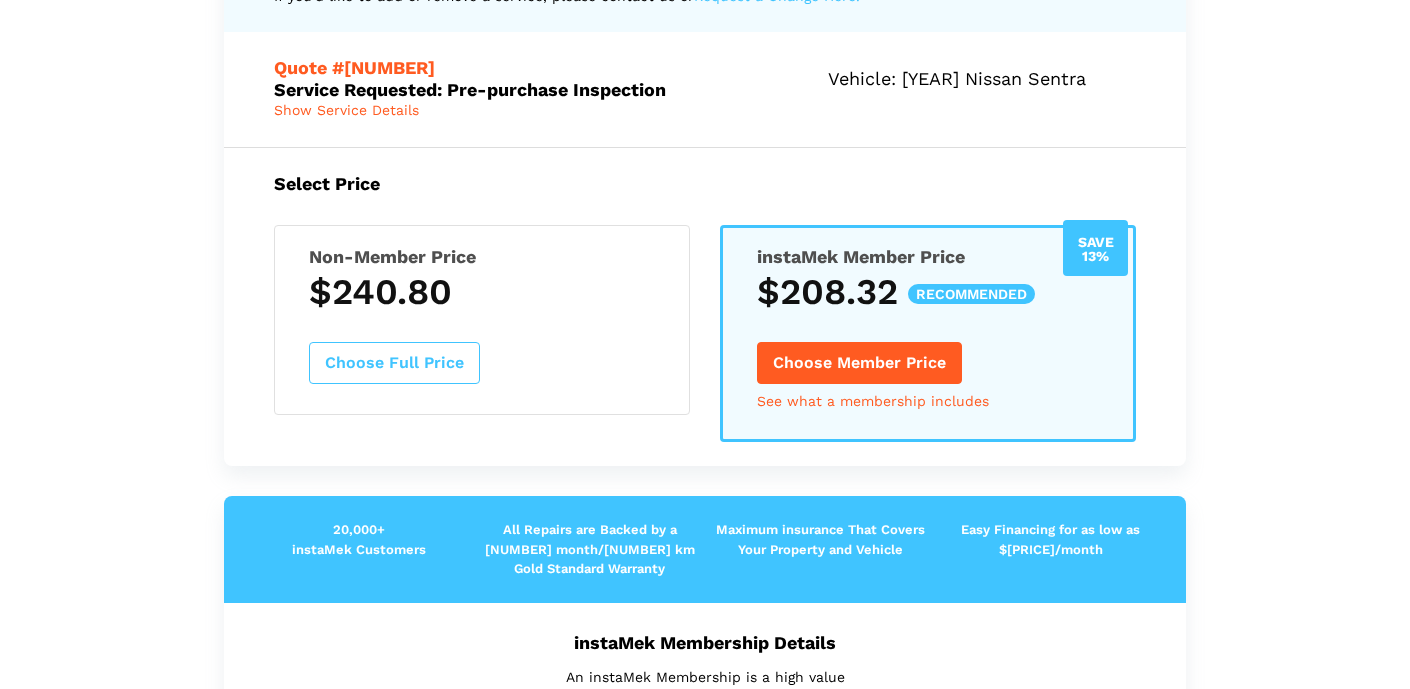 scroll, scrollTop: 305, scrollLeft: 0, axis: vertical 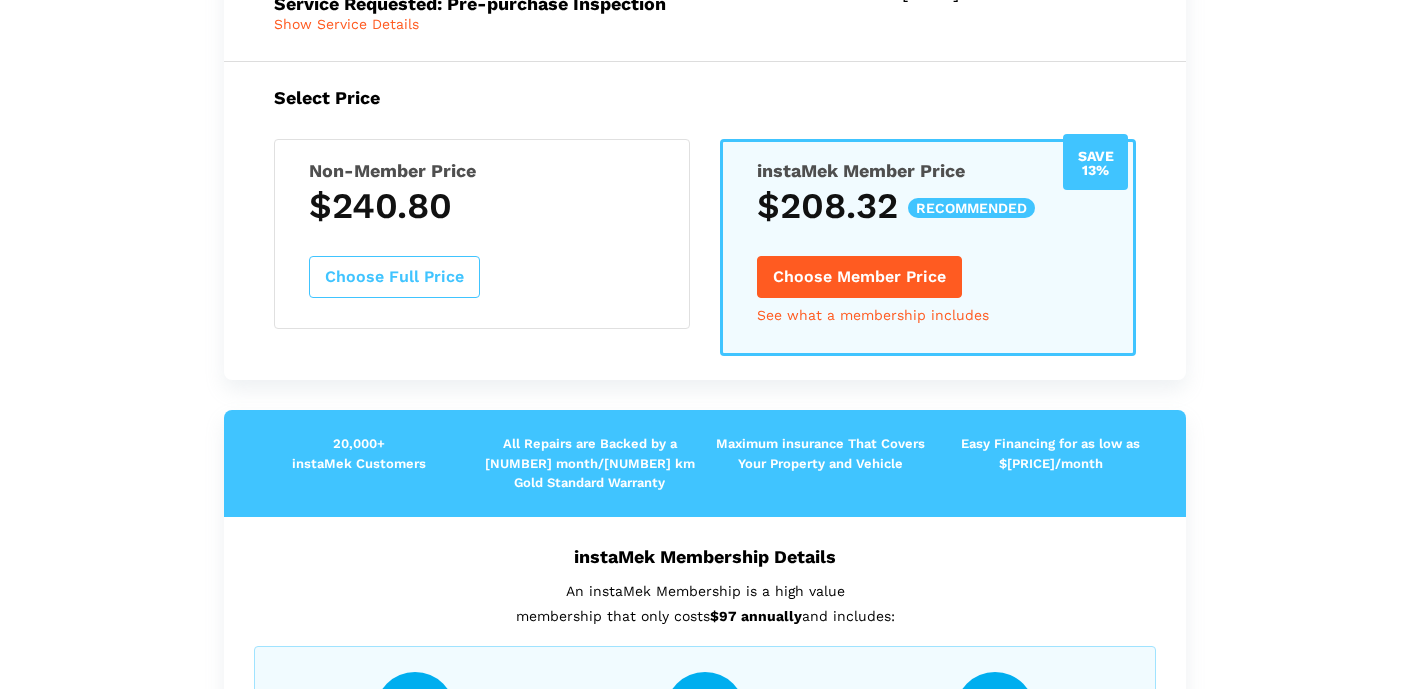 click on "Save  [PERCENT]%
instaMek Member Price
$[PRICE]  recommended
Choose Member Price
See what a membership includes" at bounding box center (928, 248) 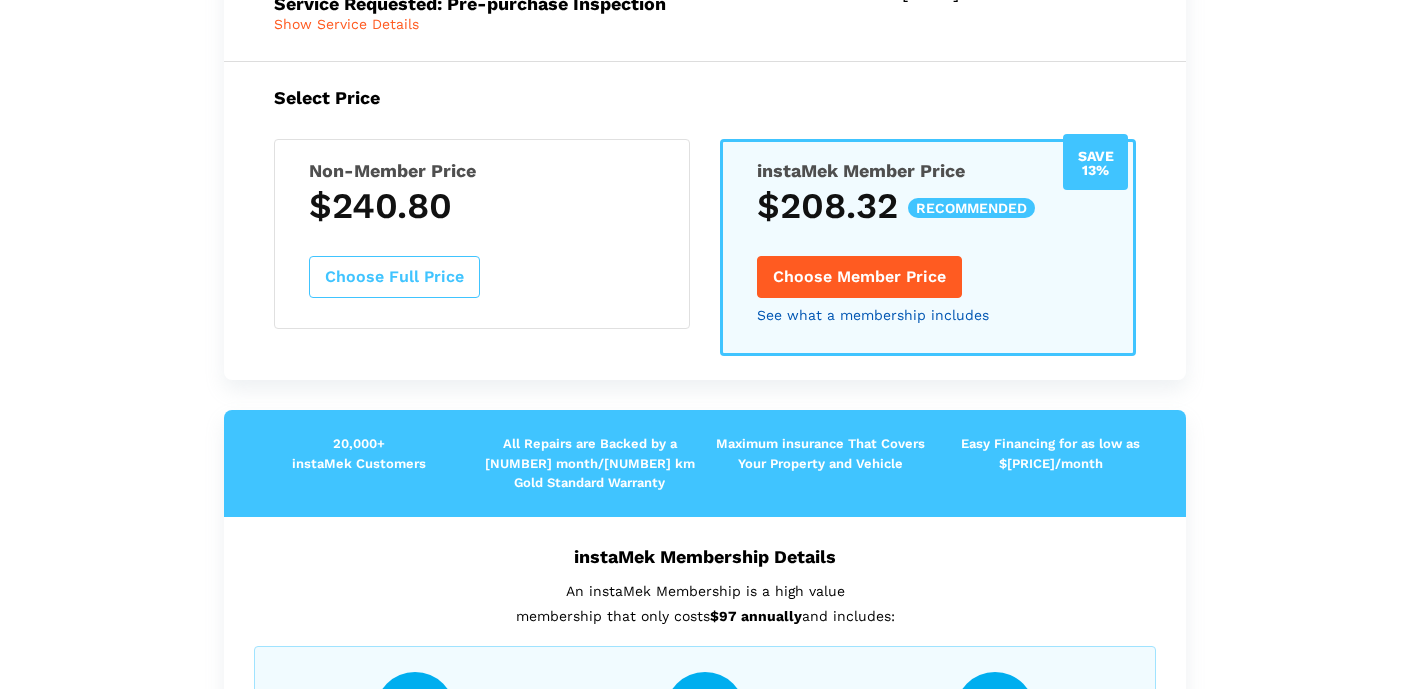 click on "See what a membership includes" at bounding box center (873, 315) 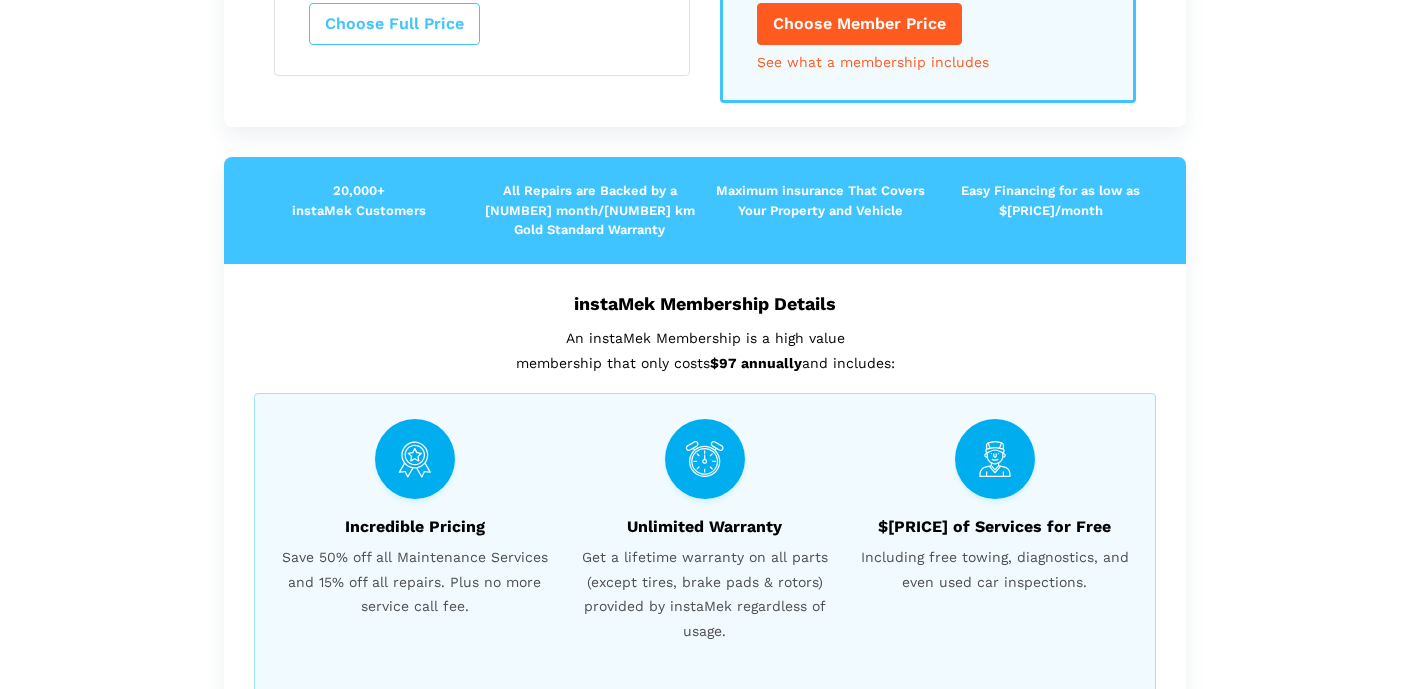 scroll, scrollTop: 428, scrollLeft: 0, axis: vertical 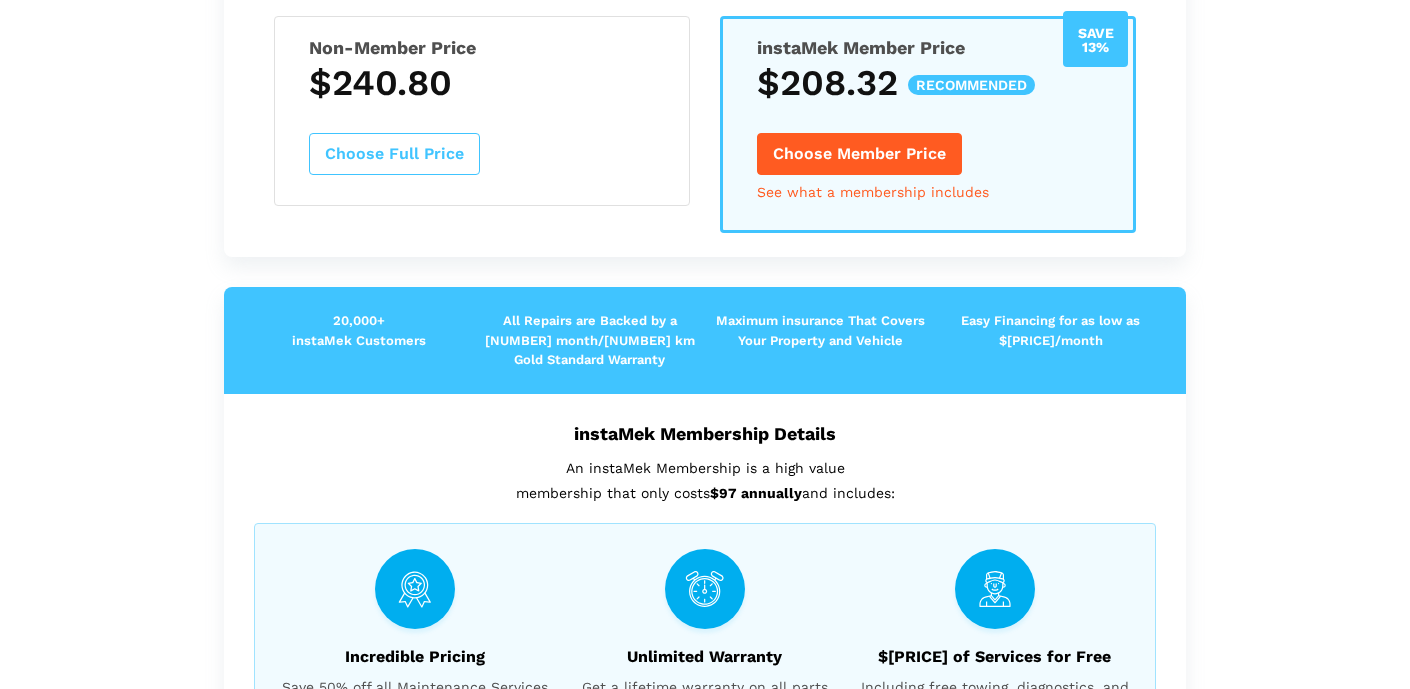 click on "Choose Full Price" at bounding box center [394, 154] 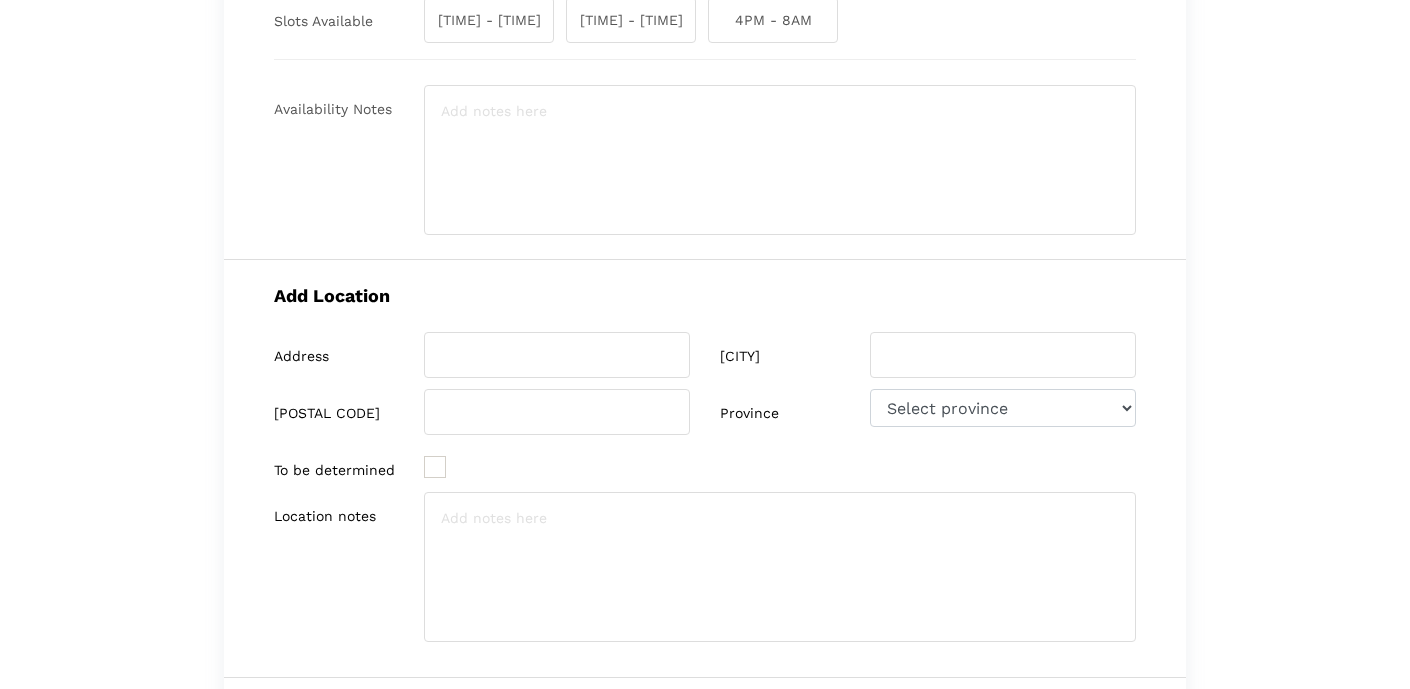 scroll, scrollTop: 47, scrollLeft: 0, axis: vertical 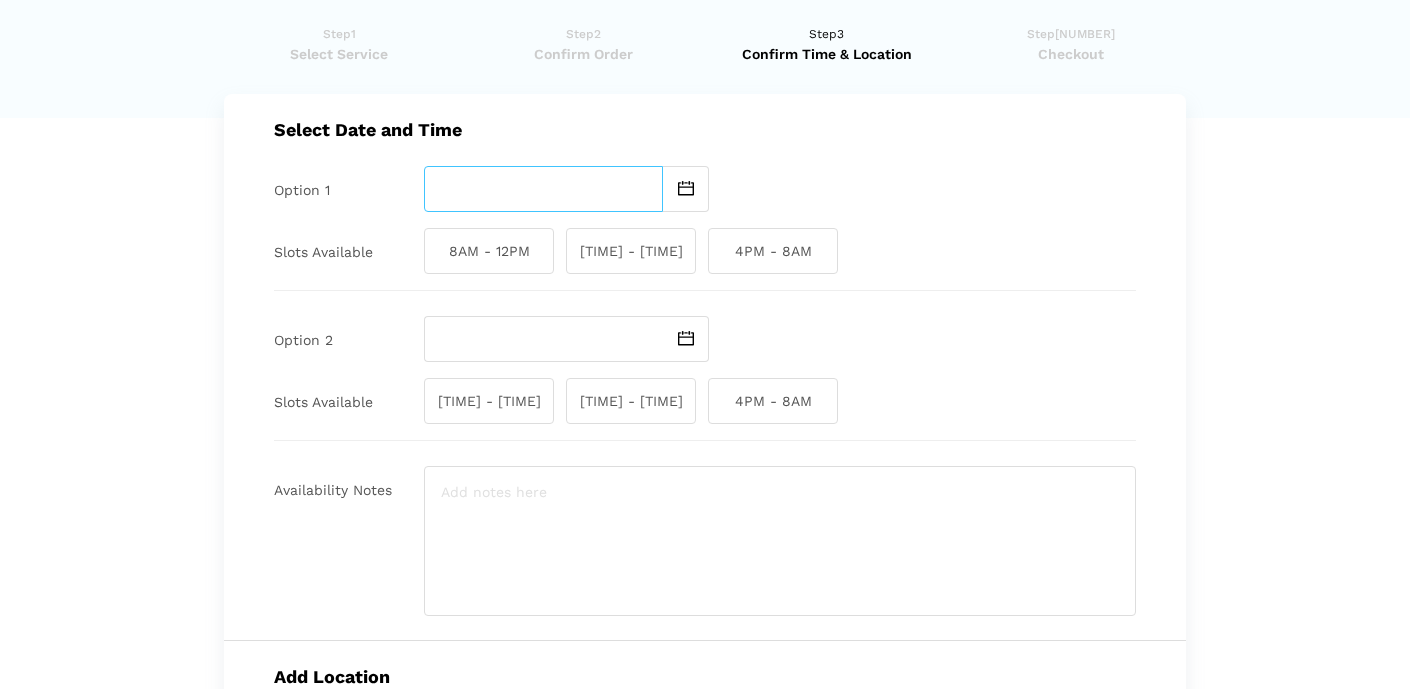 click at bounding box center (543, 189) 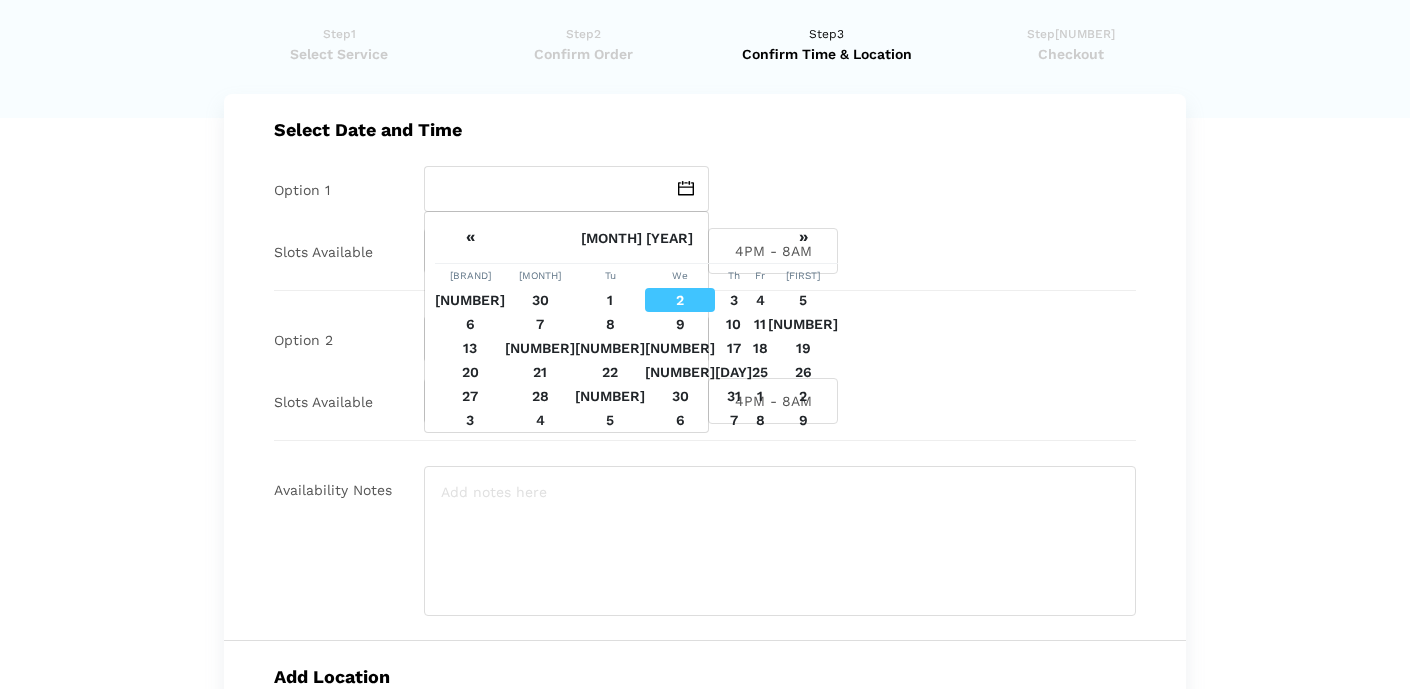 click on "5" at bounding box center (803, 300) 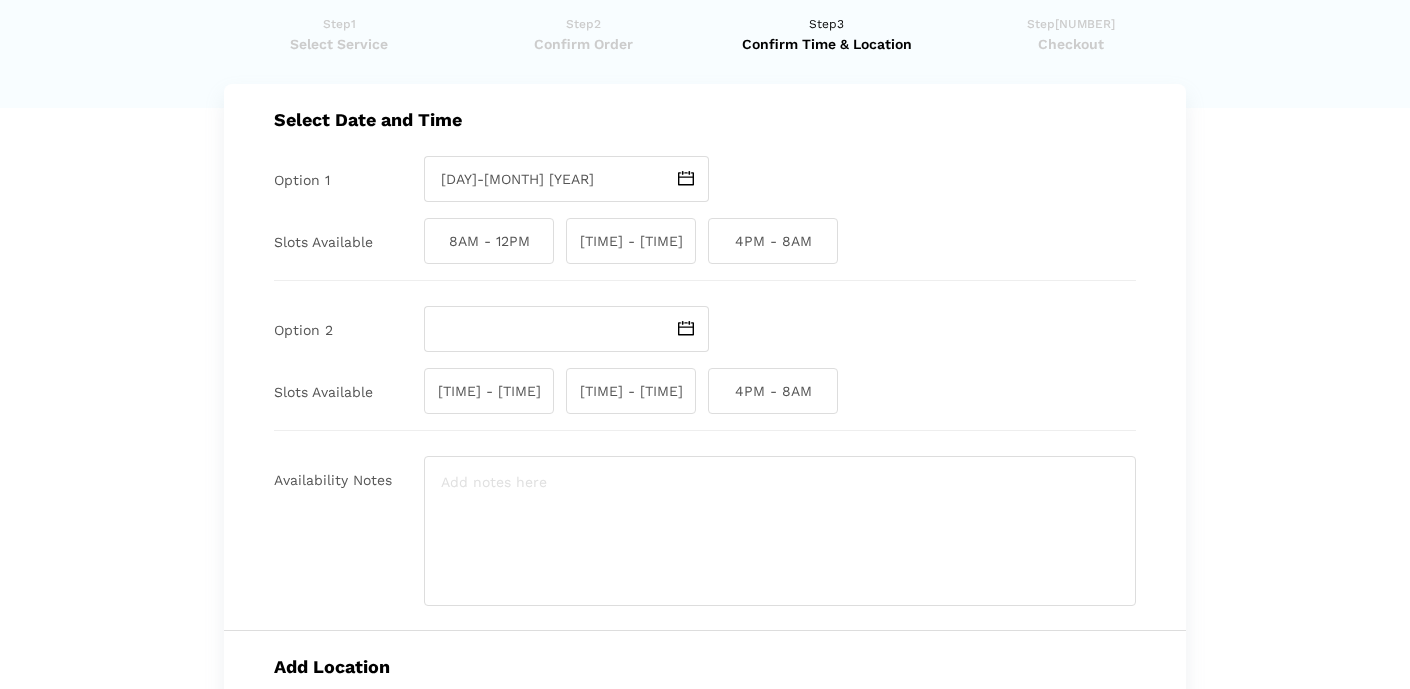 scroll, scrollTop: 80, scrollLeft: 0, axis: vertical 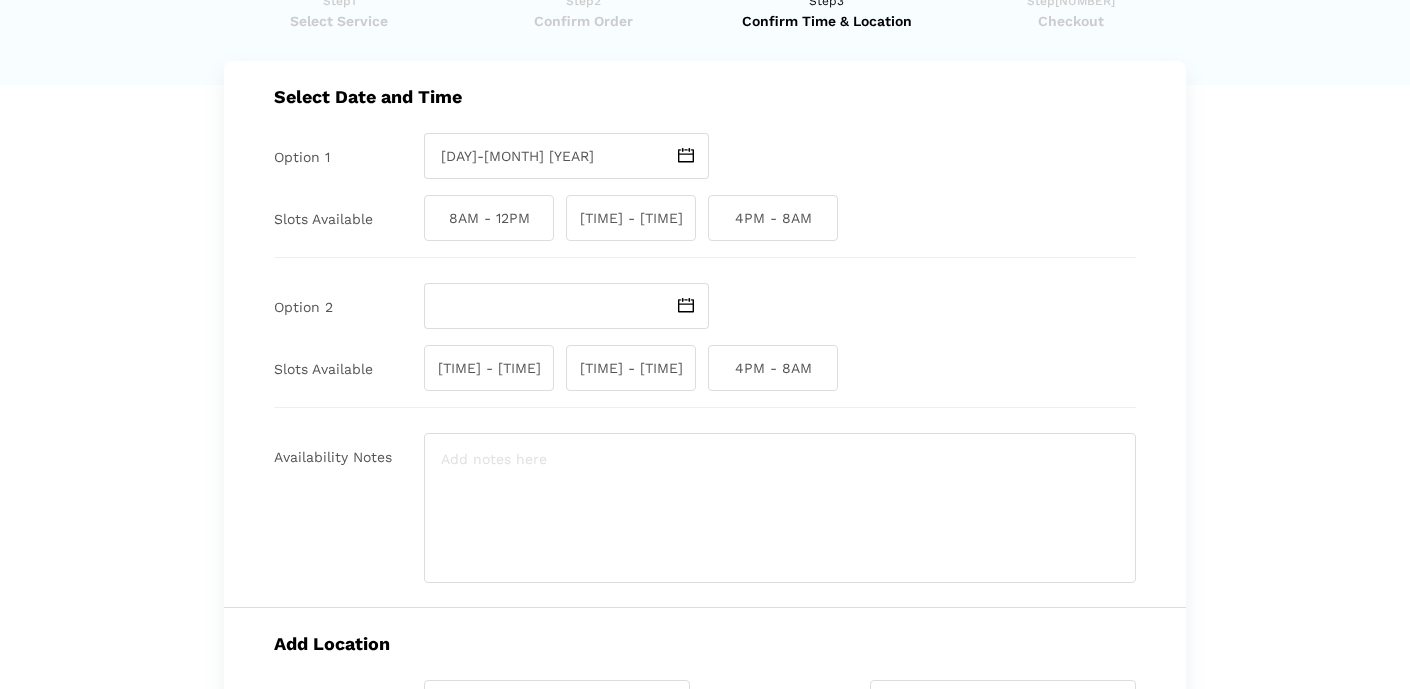 click on "[TIME] - [TIME]" at bounding box center [631, 218] 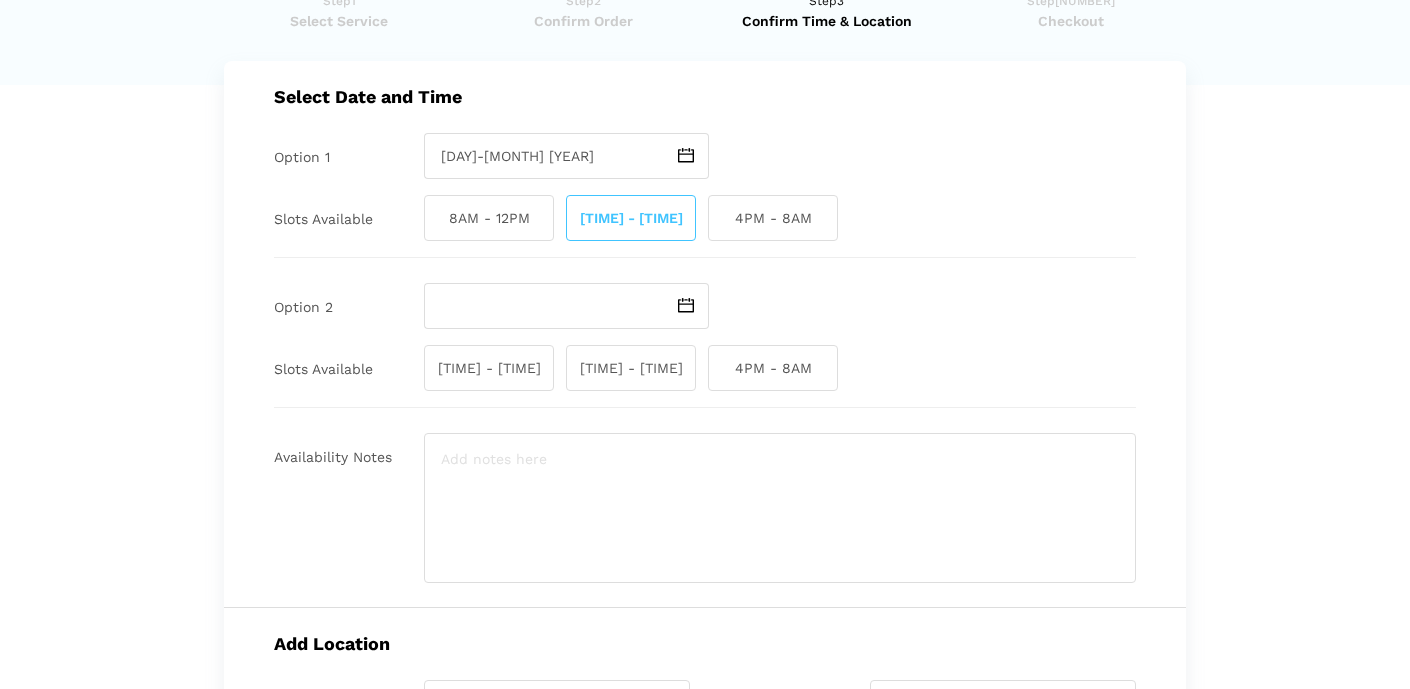 click on "Select Date and Time
Option 1
Saturday [MONTH] 5 [YEAR]
Slots Available
8AM - 12PM
12PM - 4PM
4PM - 8AM
Option 2
8PM - 12PM" at bounding box center [705, 334] 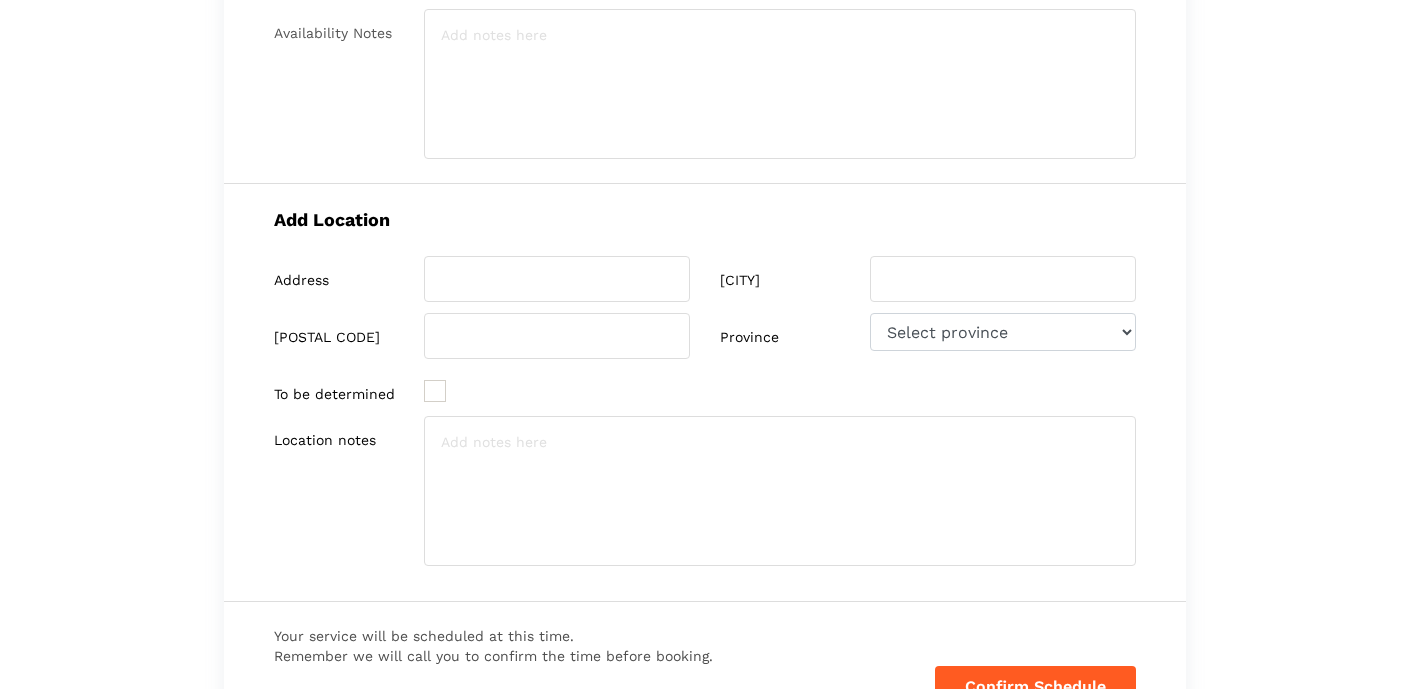 scroll, scrollTop: 512, scrollLeft: 0, axis: vertical 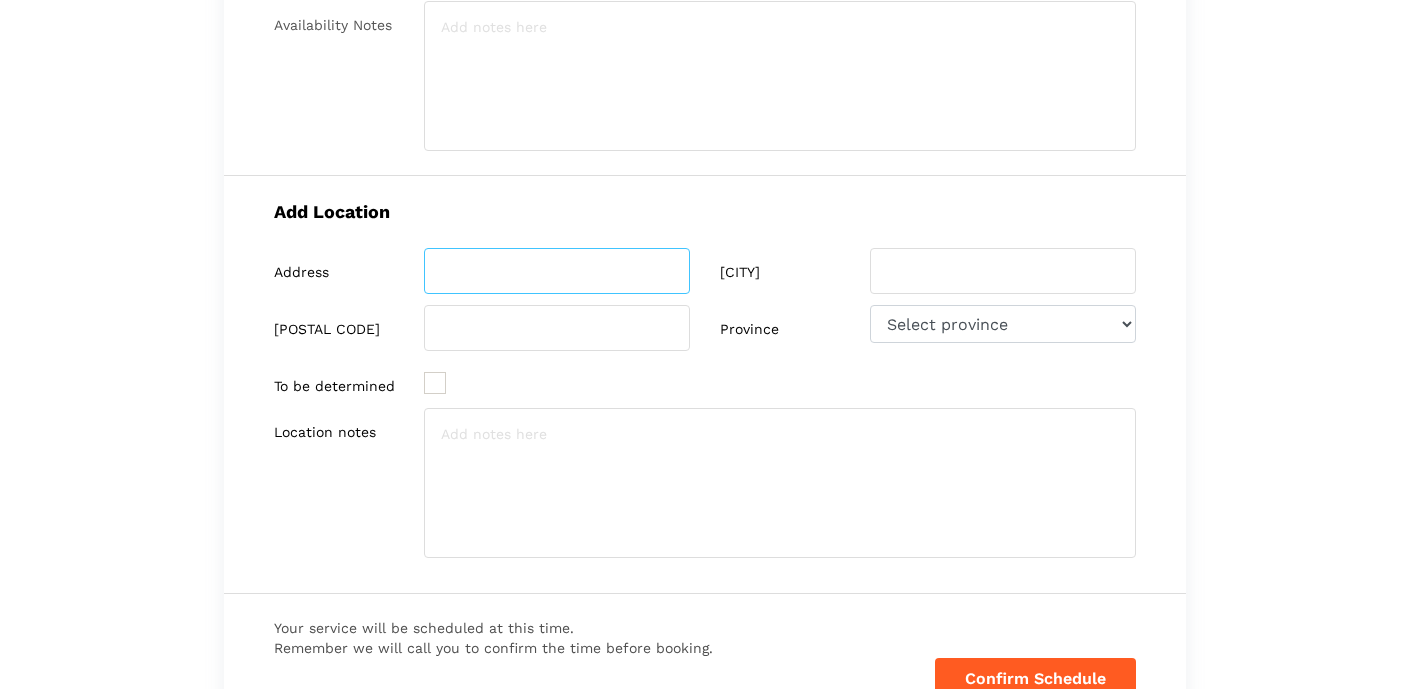 click at bounding box center [557, 271] 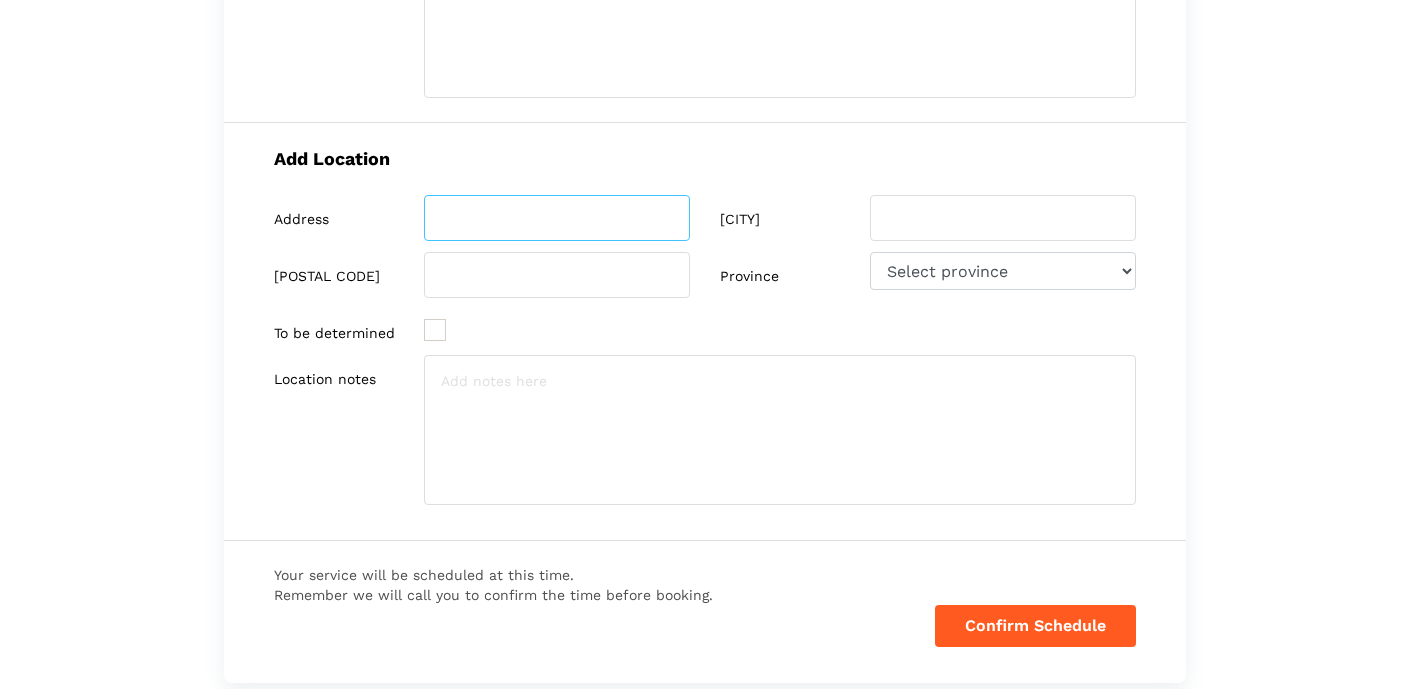 scroll, scrollTop: 567, scrollLeft: 0, axis: vertical 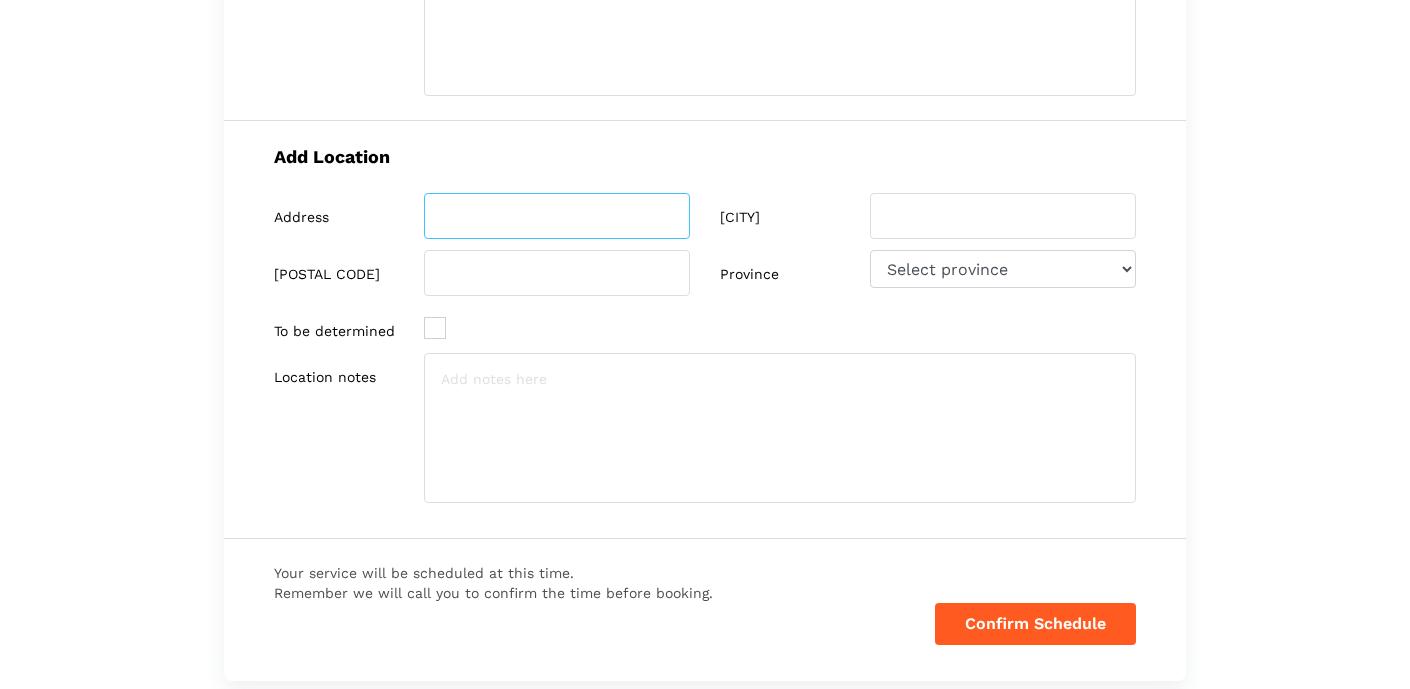 paste on "[NUMBER] [STREET], [CITY], [POSTAL_CODE]" 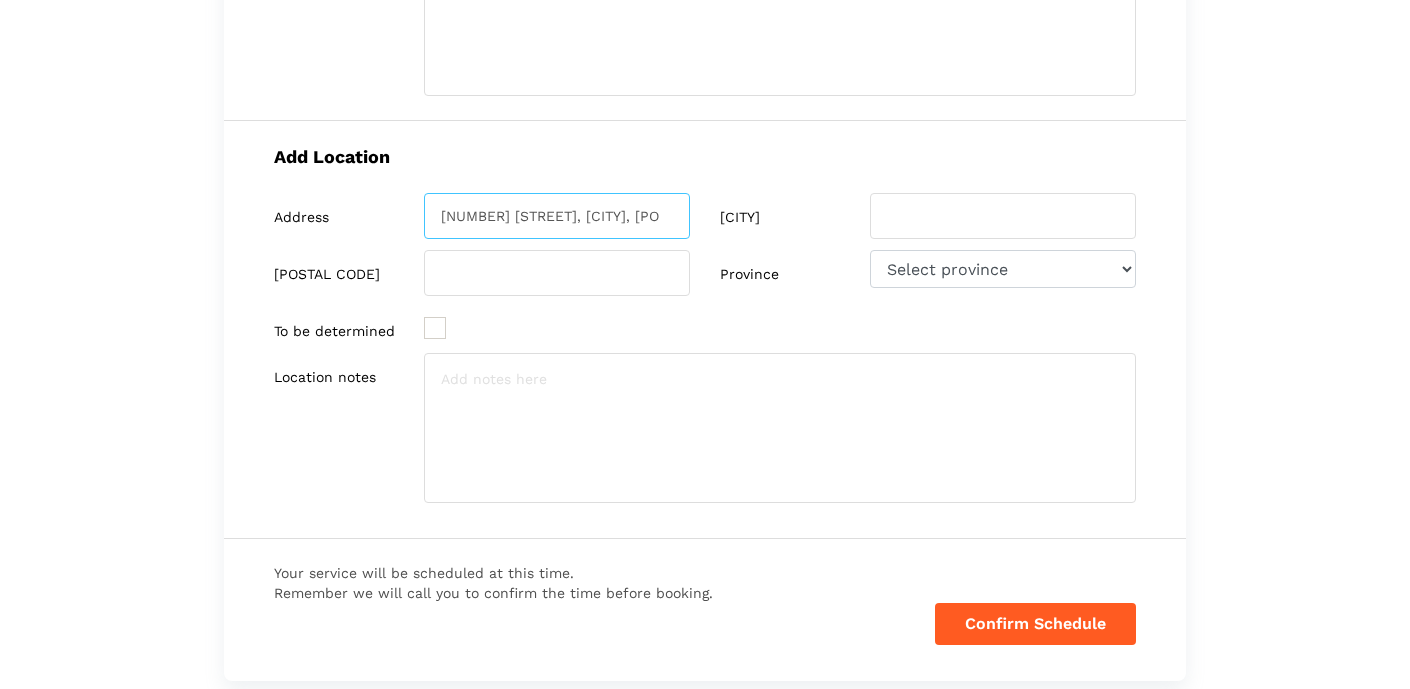 scroll, scrollTop: 0, scrollLeft: 47, axis: horizontal 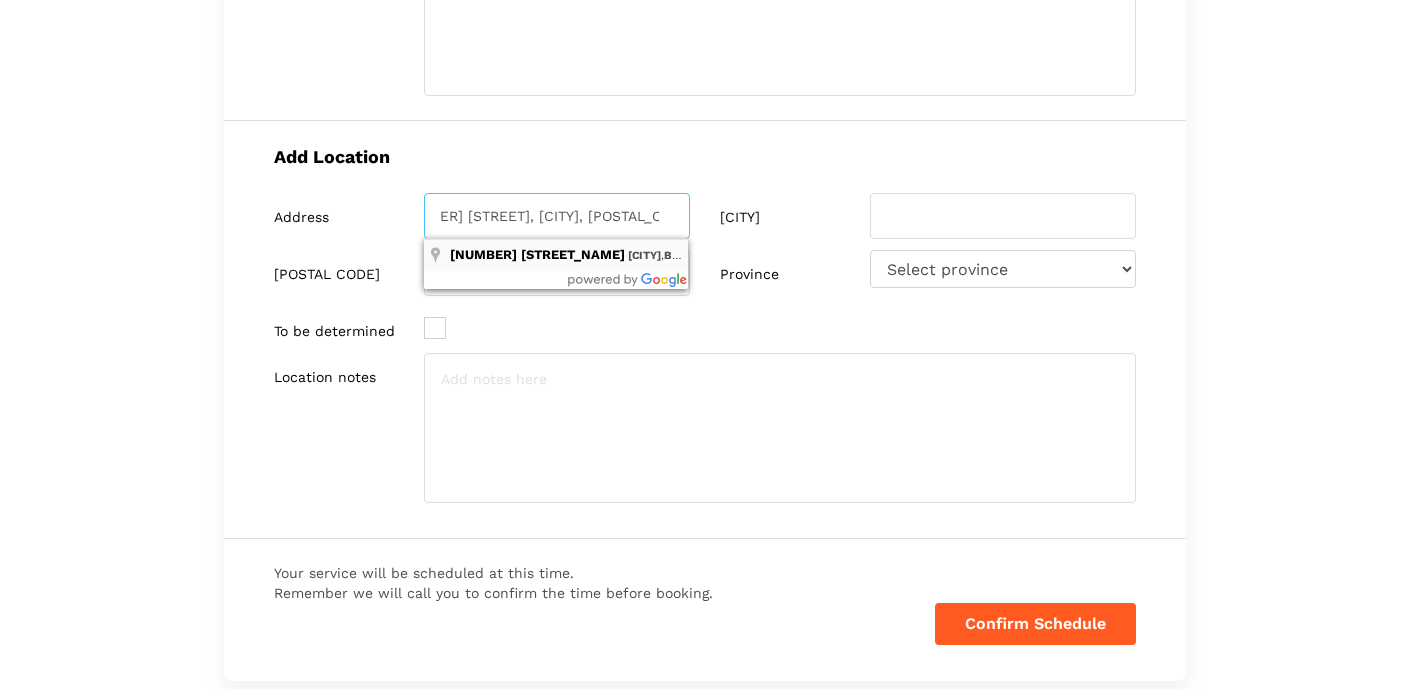 type on "[NUMBER] [STREET], [CITY], [POSTAL_CODE]" 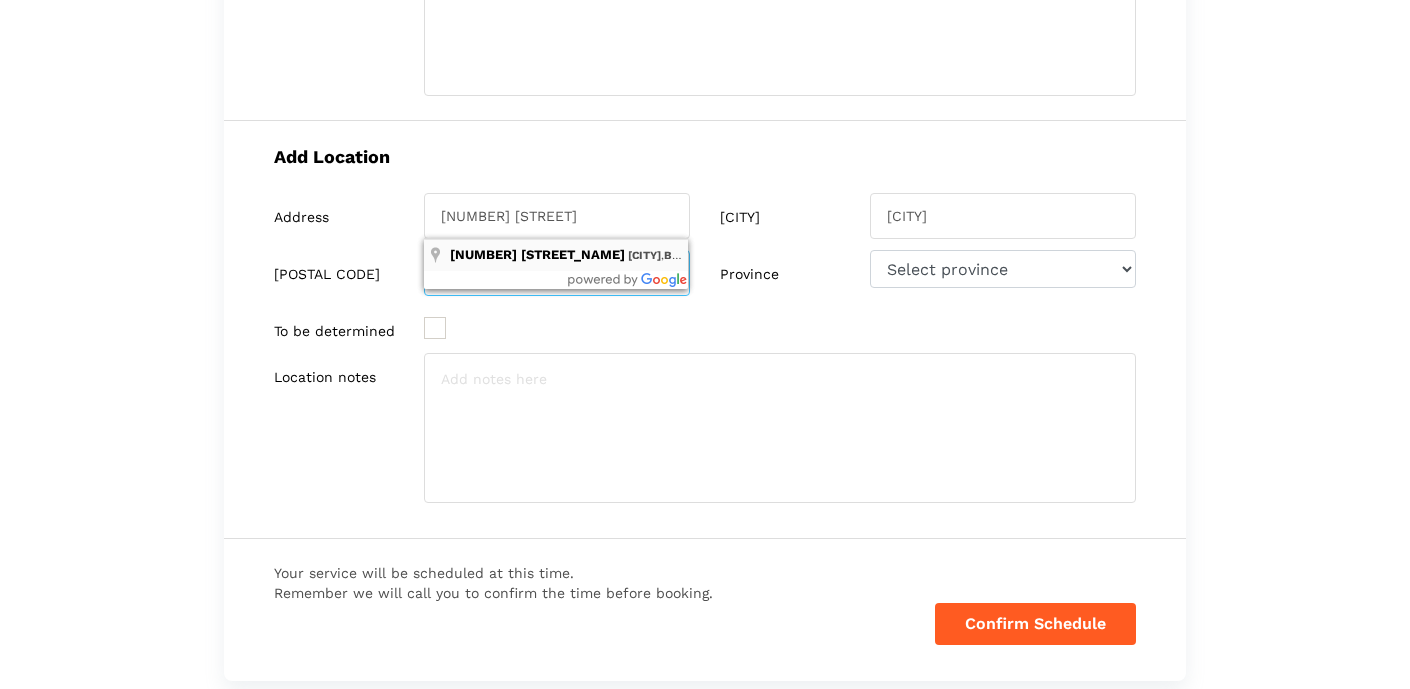 scroll, scrollTop: 0, scrollLeft: 0, axis: both 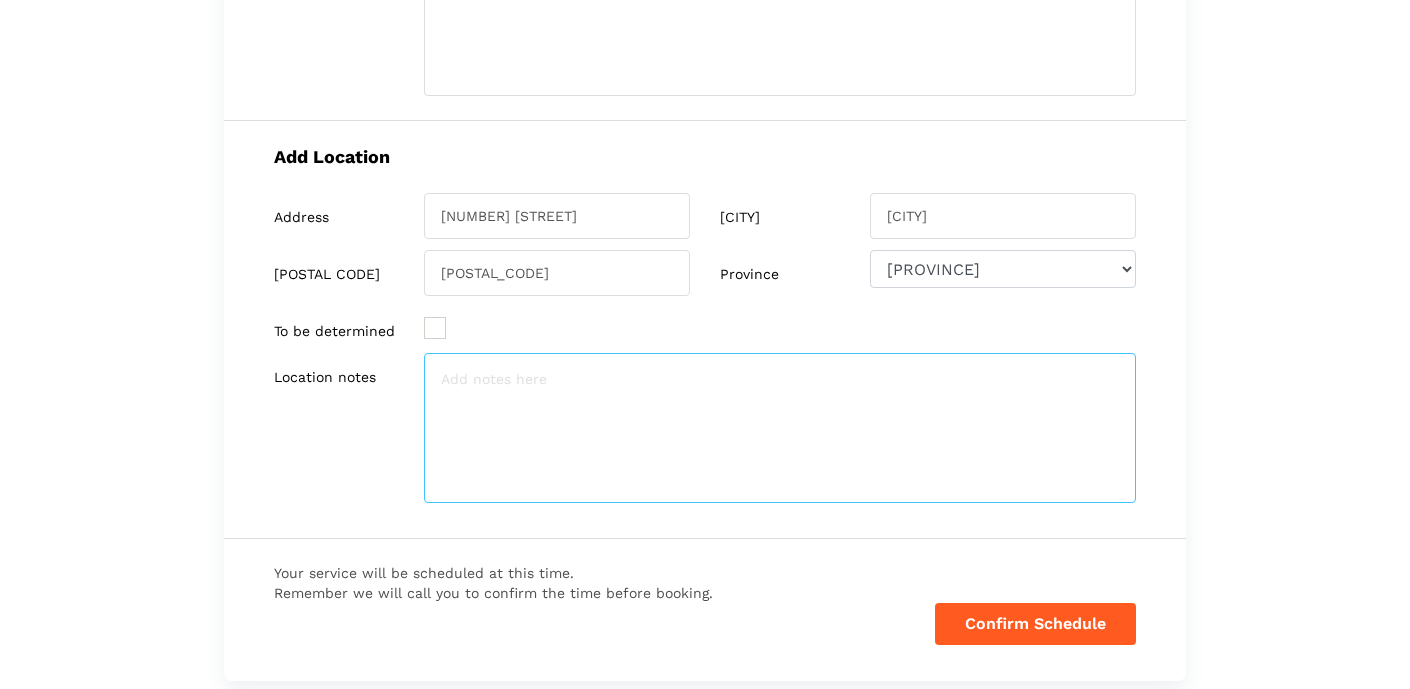 click at bounding box center (780, 428) 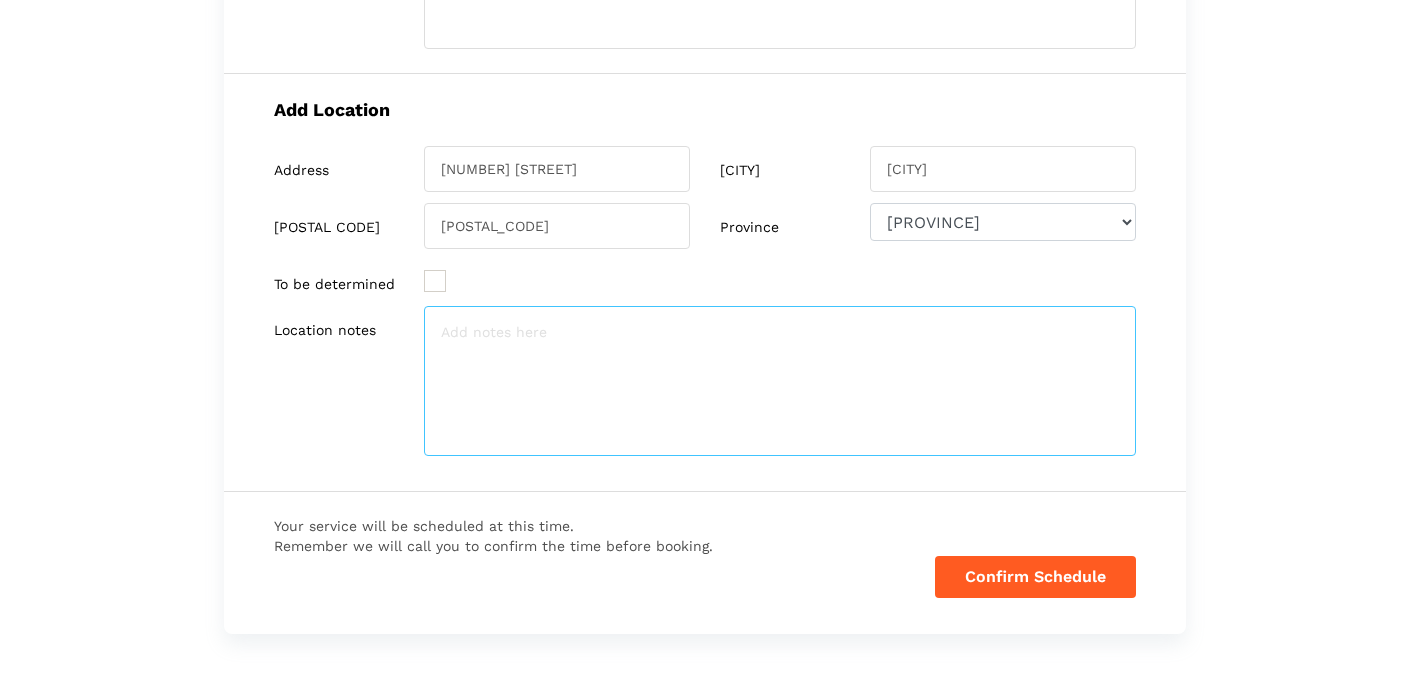 scroll, scrollTop: 722, scrollLeft: 0, axis: vertical 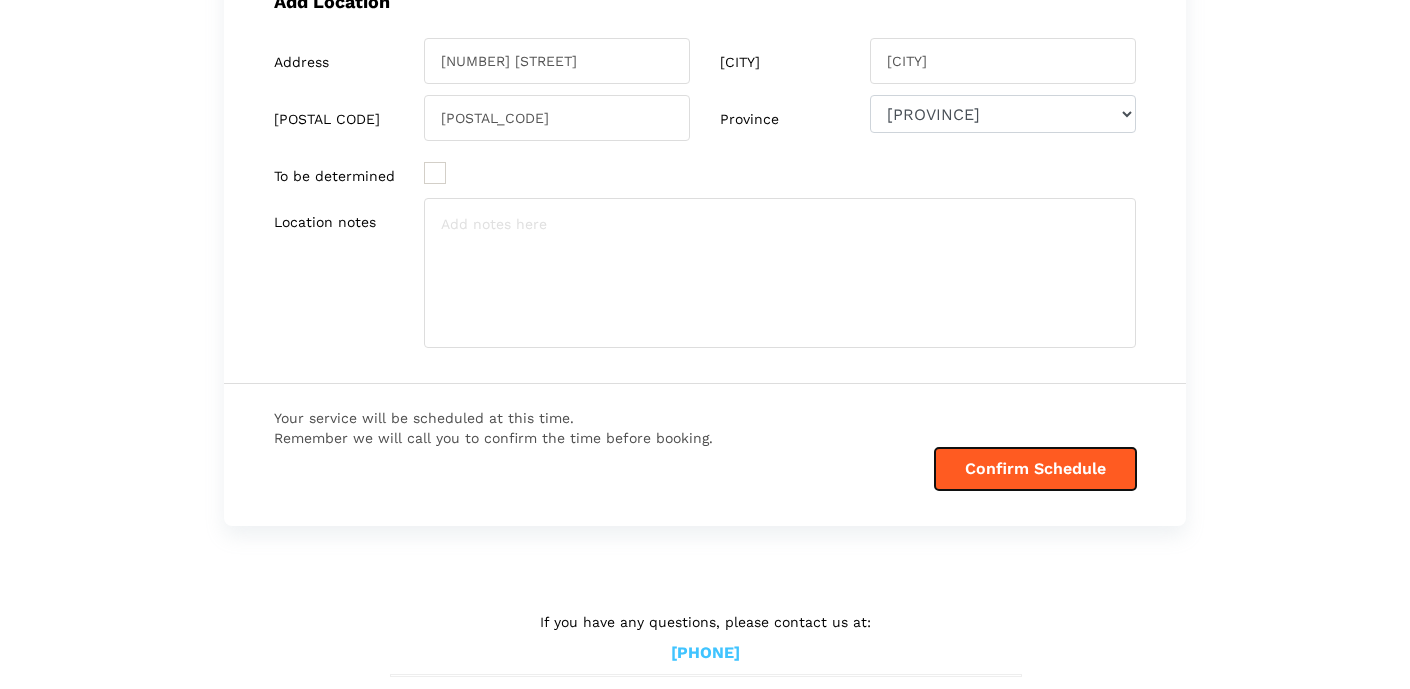 click on "Confirm Schedule" at bounding box center (1035, 469) 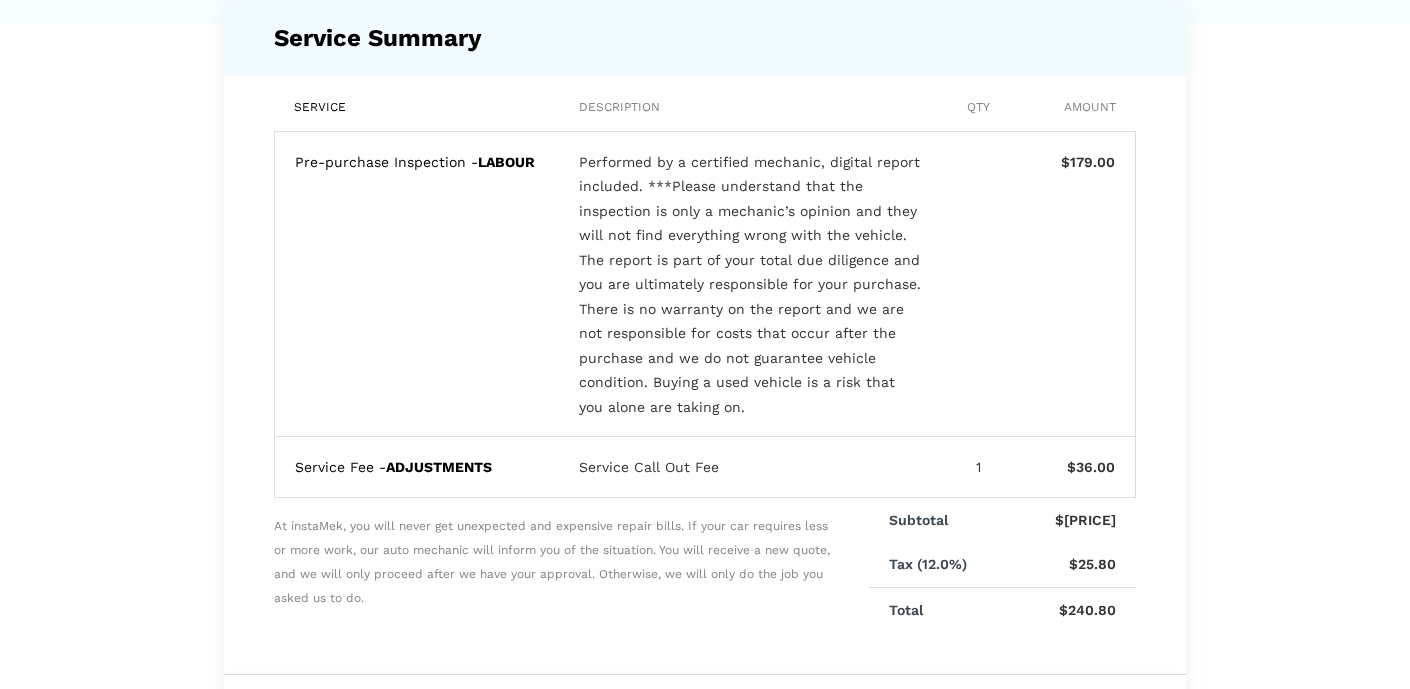 scroll, scrollTop: 0, scrollLeft: 0, axis: both 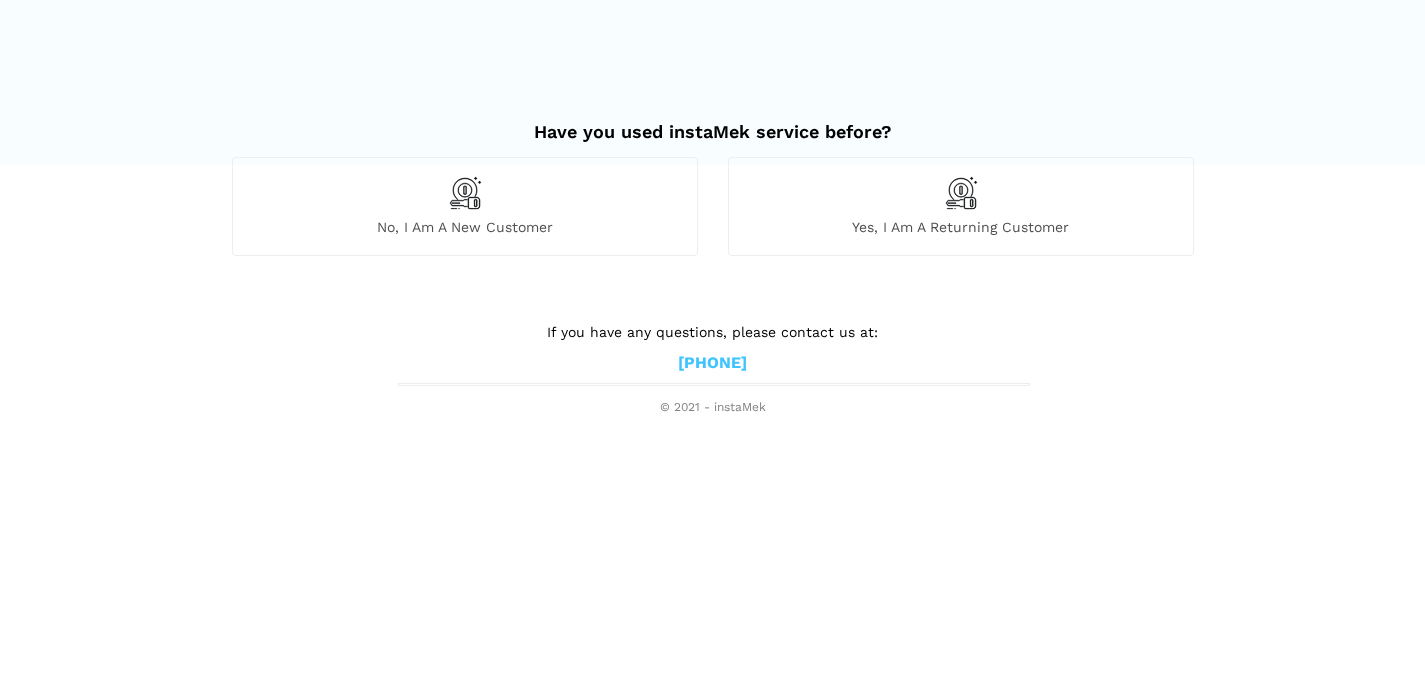 drag, startPoint x: 788, startPoint y: 362, endPoint x: 616, endPoint y: 365, distance: 172.02615 